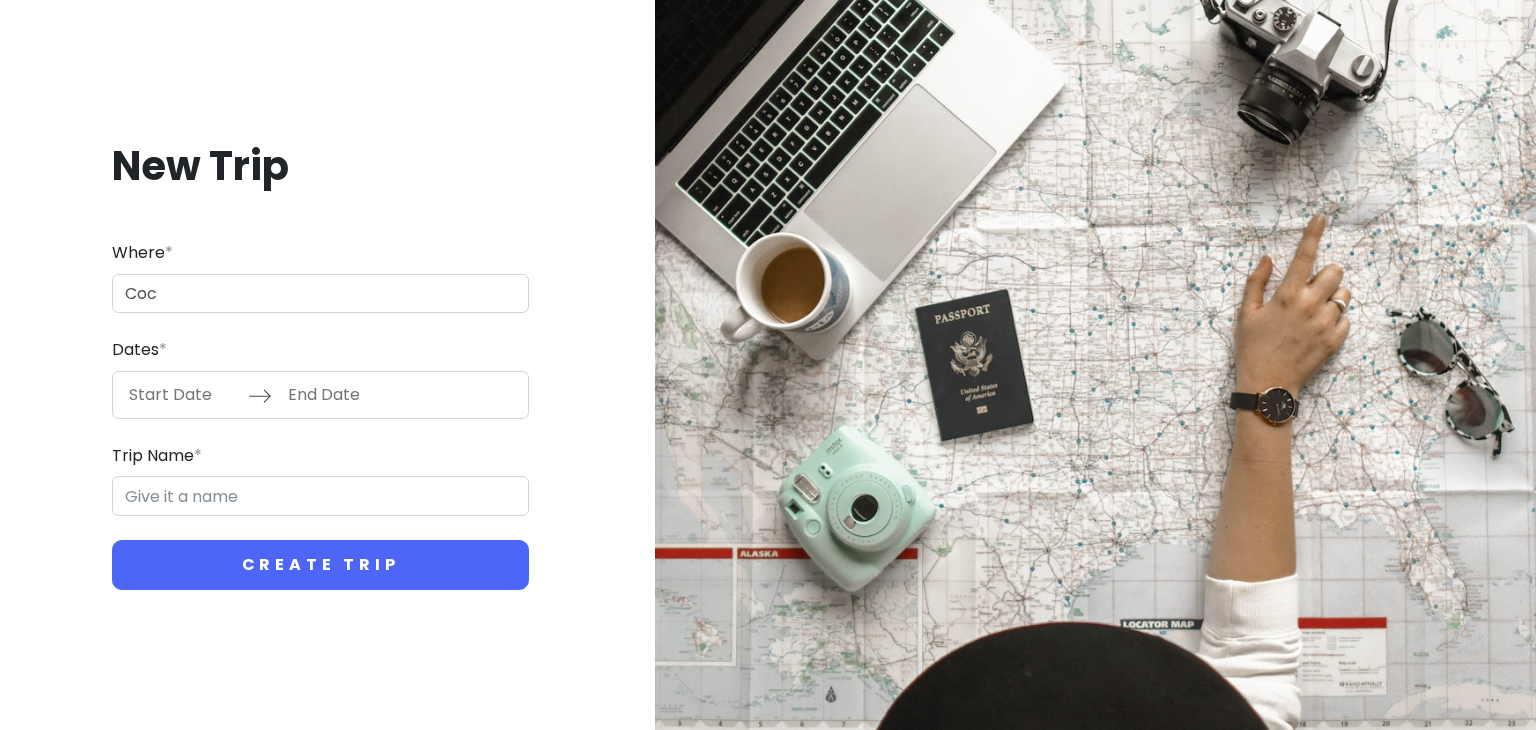 scroll, scrollTop: 0, scrollLeft: 0, axis: both 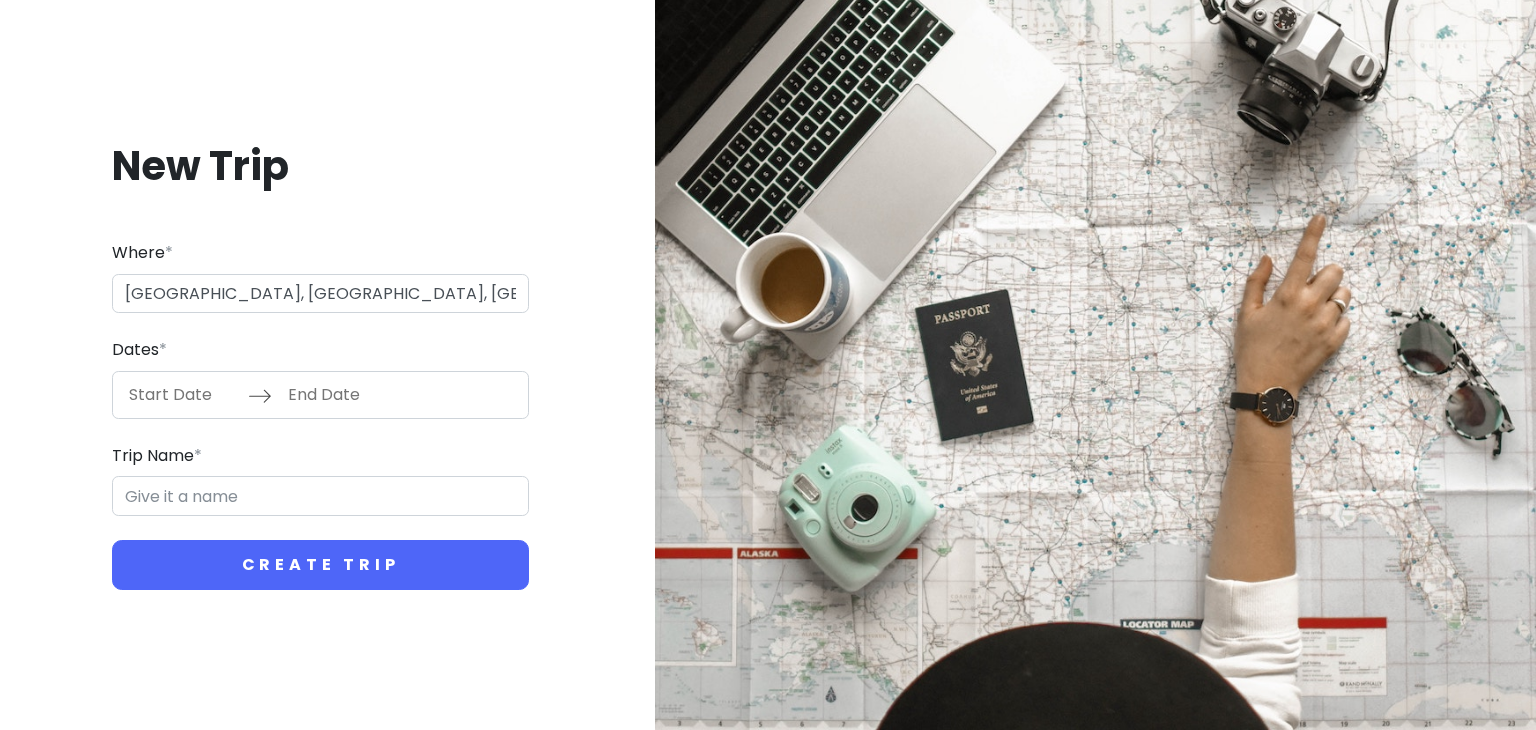 type on "[GEOGRAPHIC_DATA], [GEOGRAPHIC_DATA], [GEOGRAPHIC_DATA]" 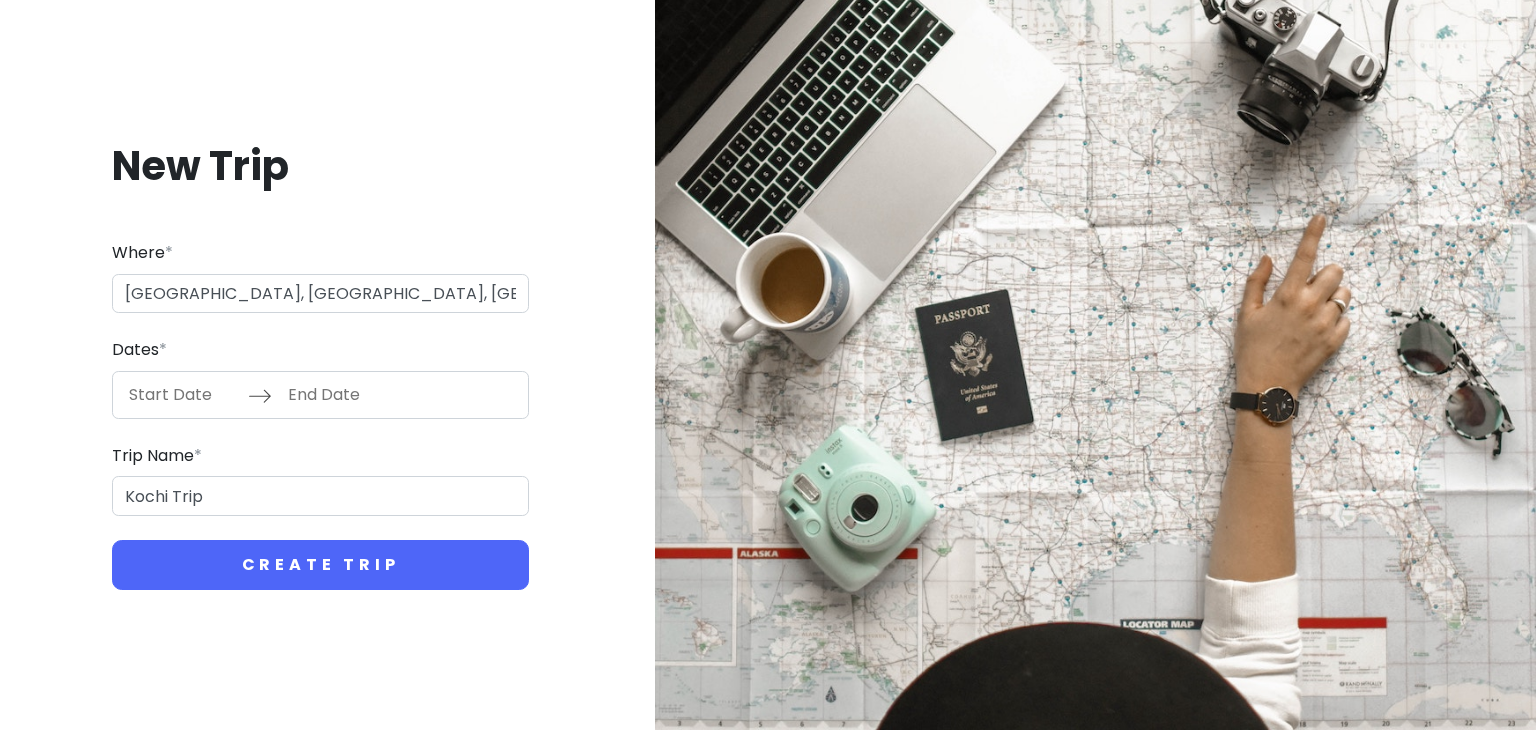 click at bounding box center (183, 395) 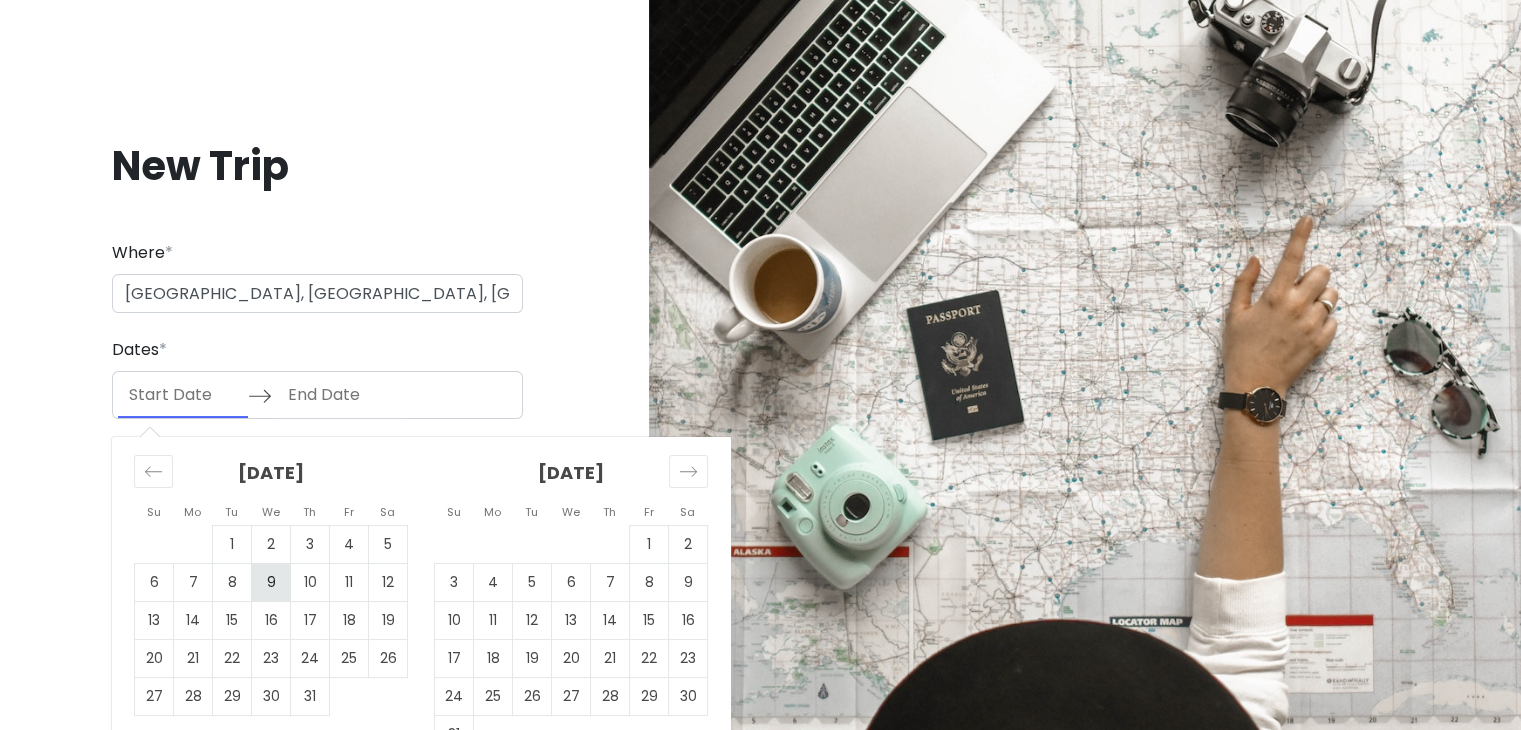 click on "9" at bounding box center (271, 582) 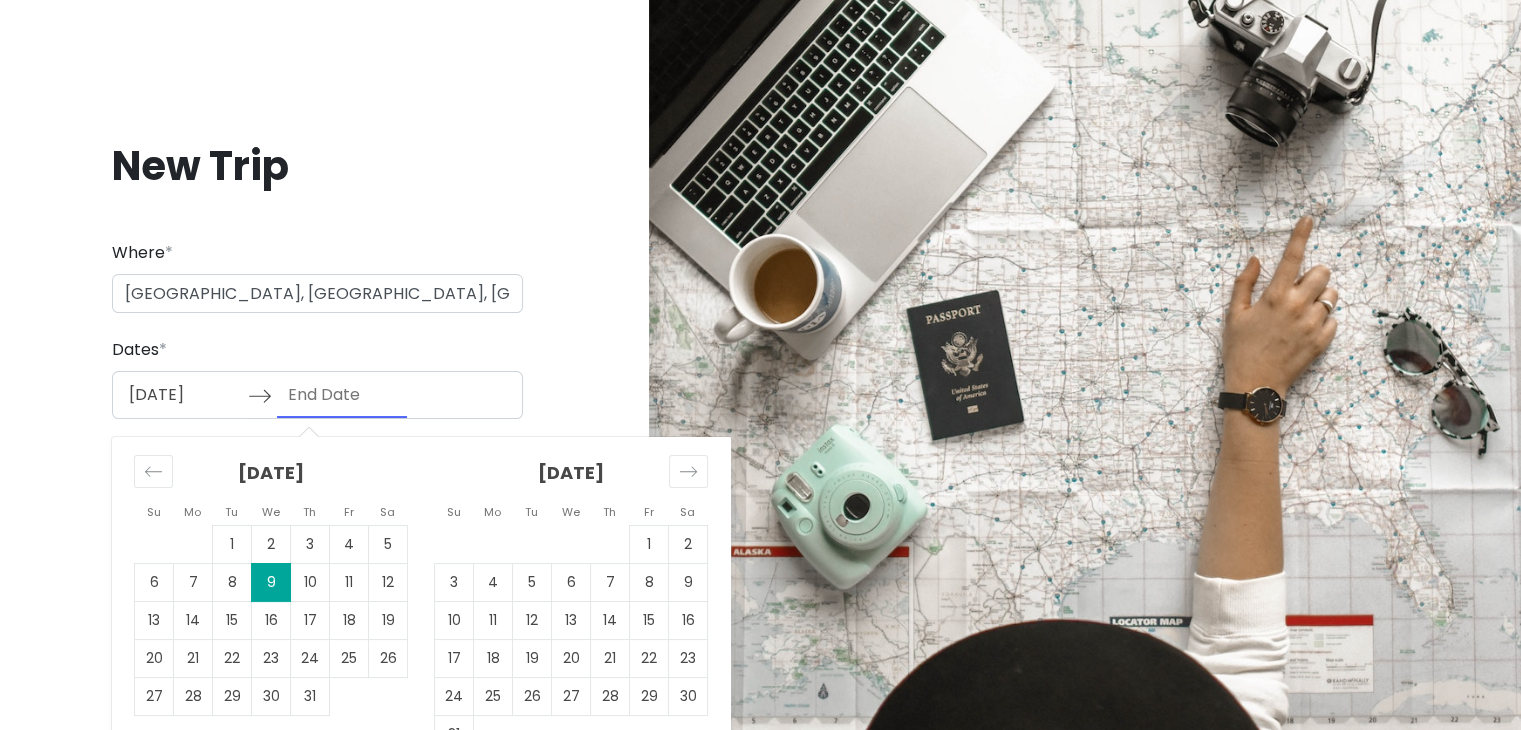 click on "9" at bounding box center (271, 582) 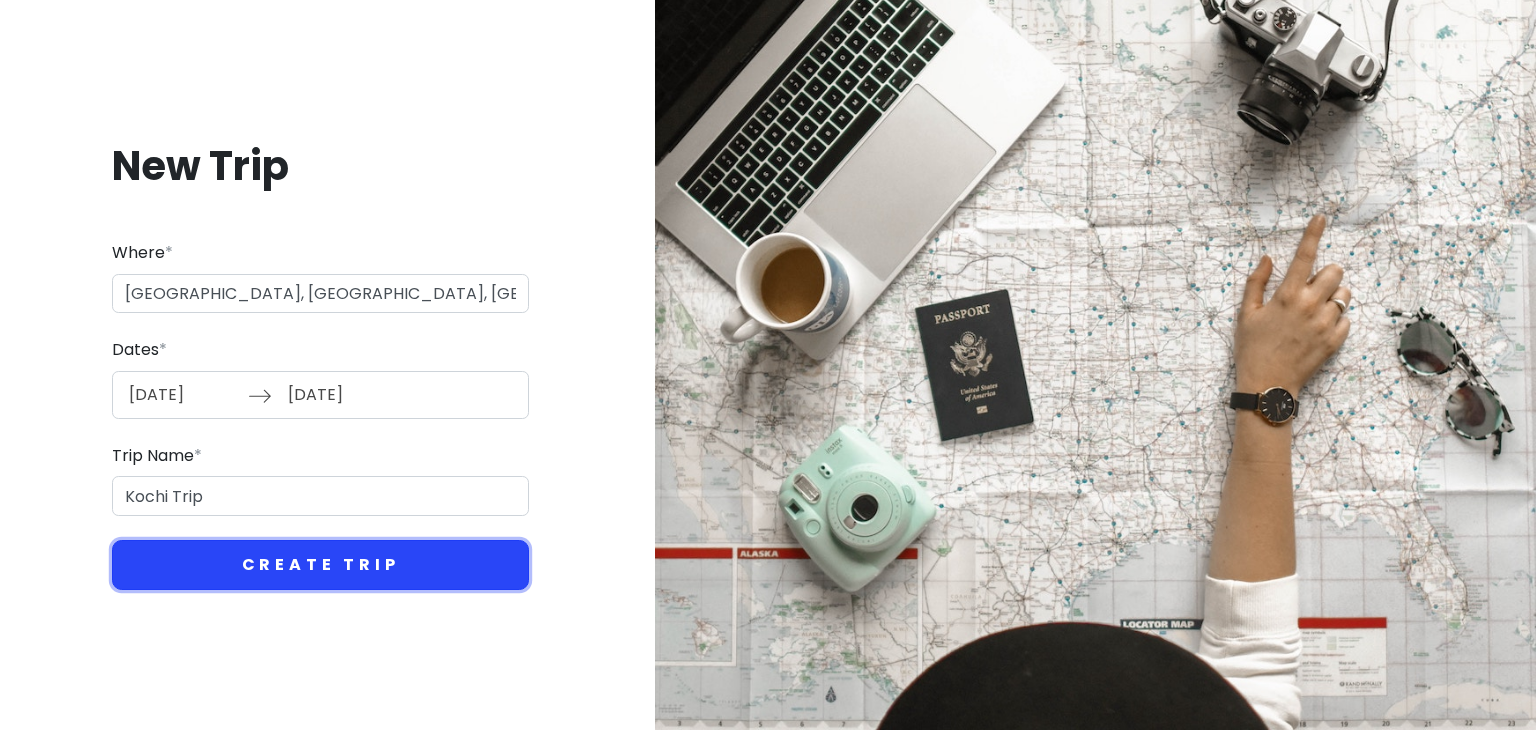 click on "Create Trip" at bounding box center [320, 565] 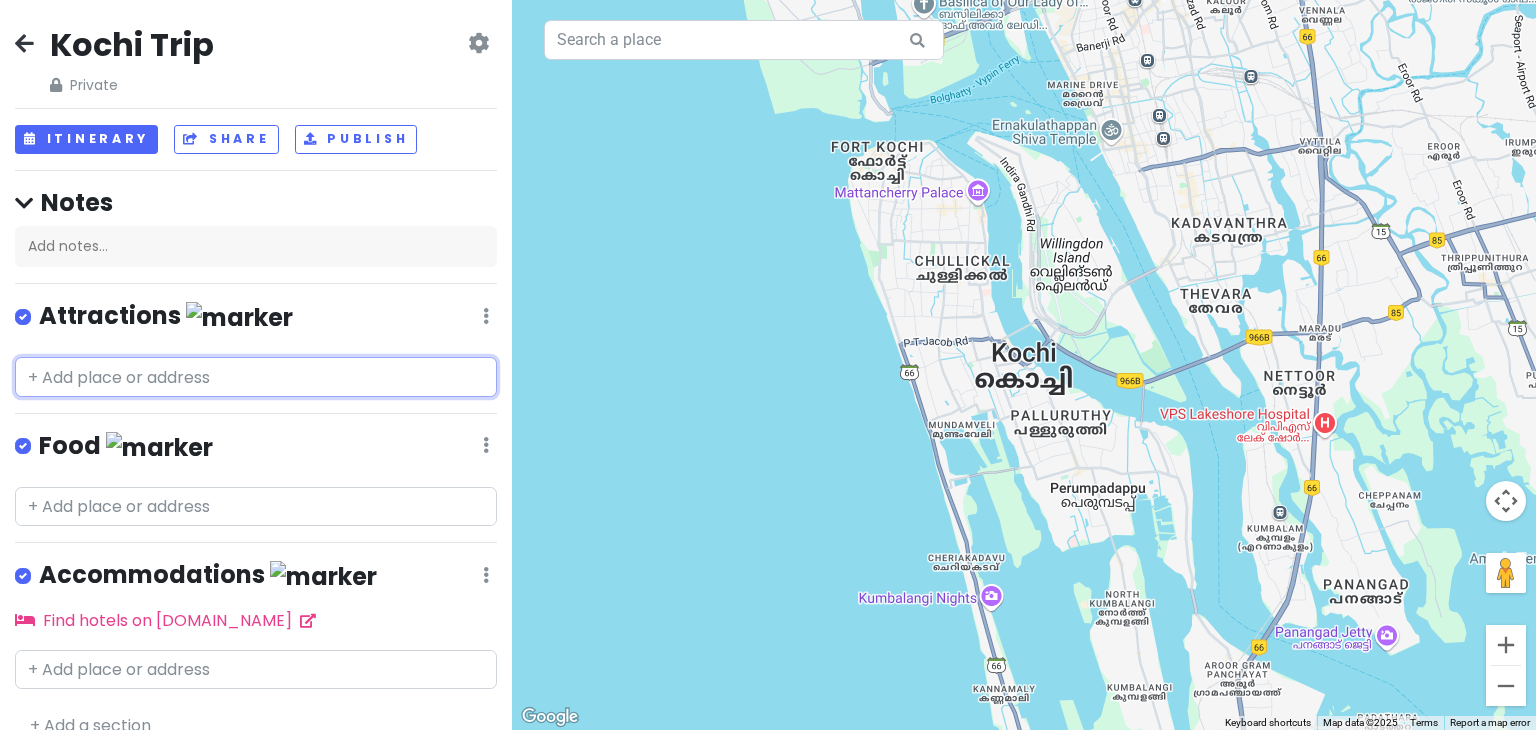 click at bounding box center [256, 377] 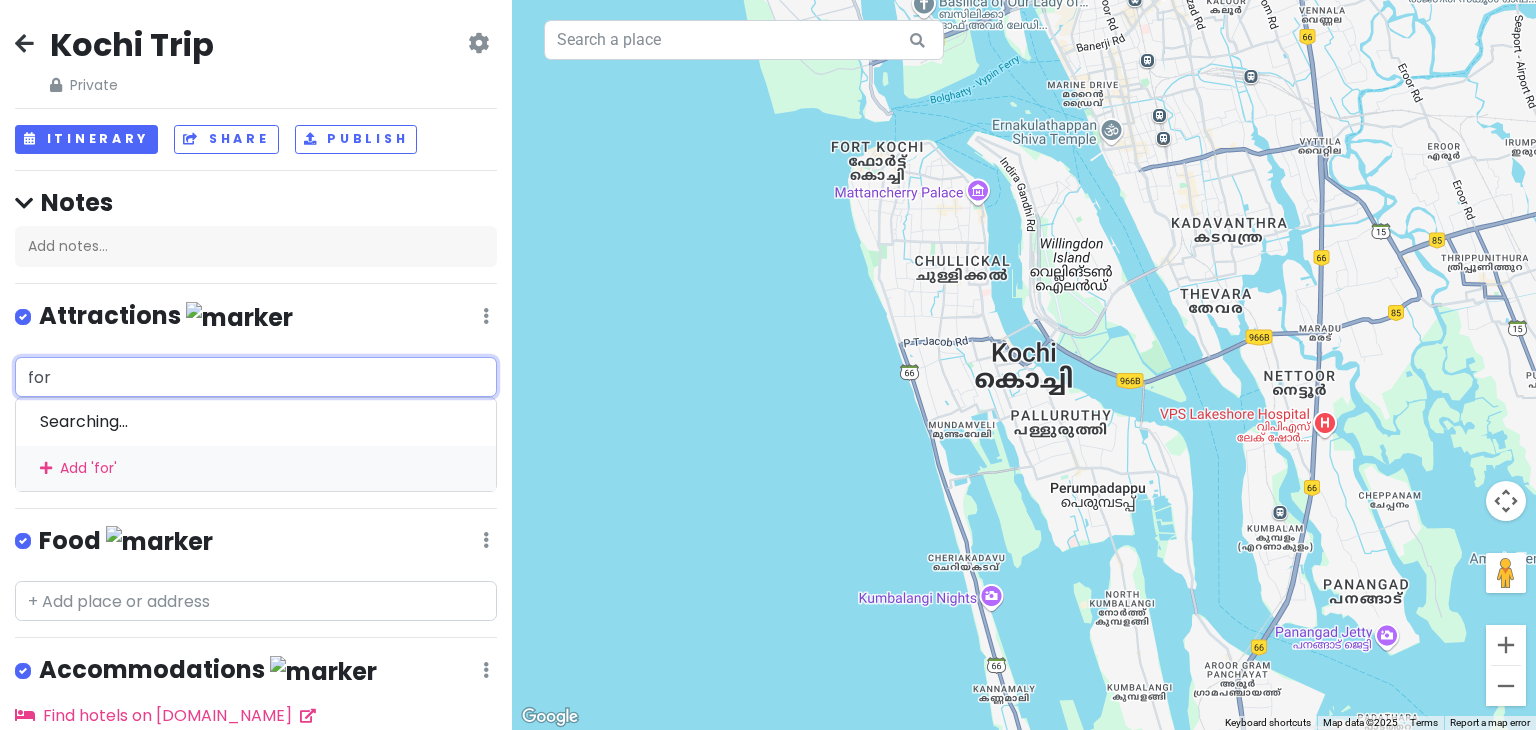 type on "fort" 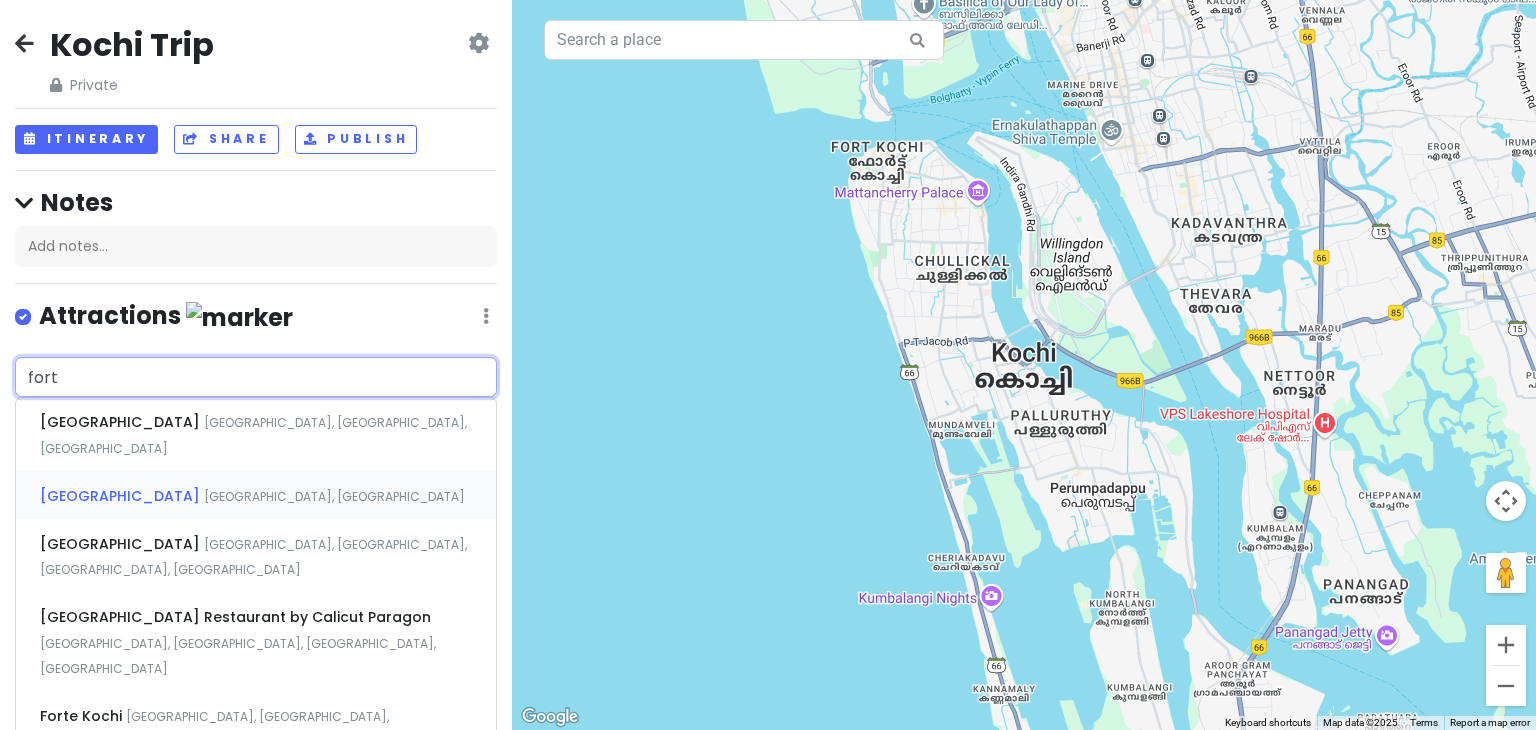 click on "[GEOGRAPHIC_DATA]" at bounding box center [122, 422] 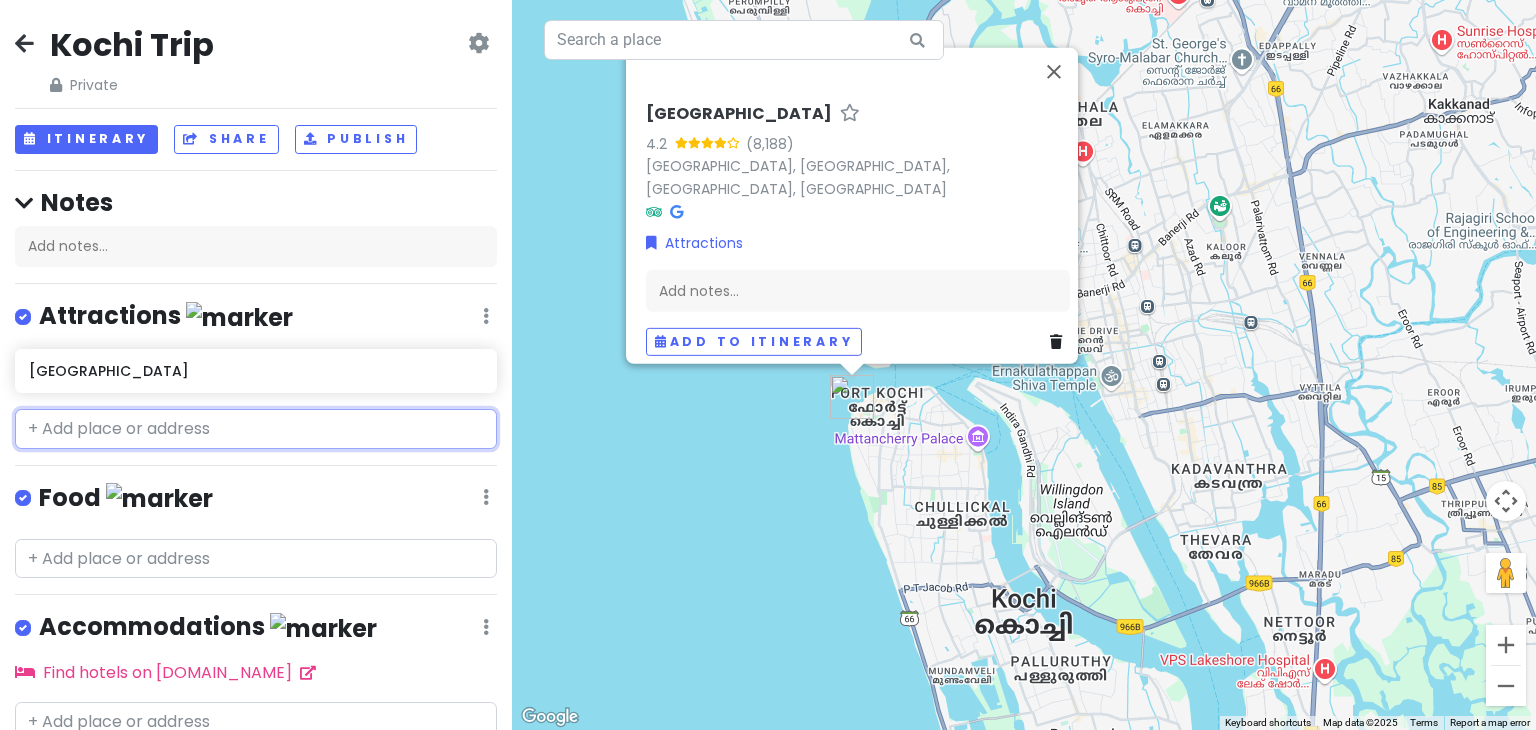 click at bounding box center [256, 429] 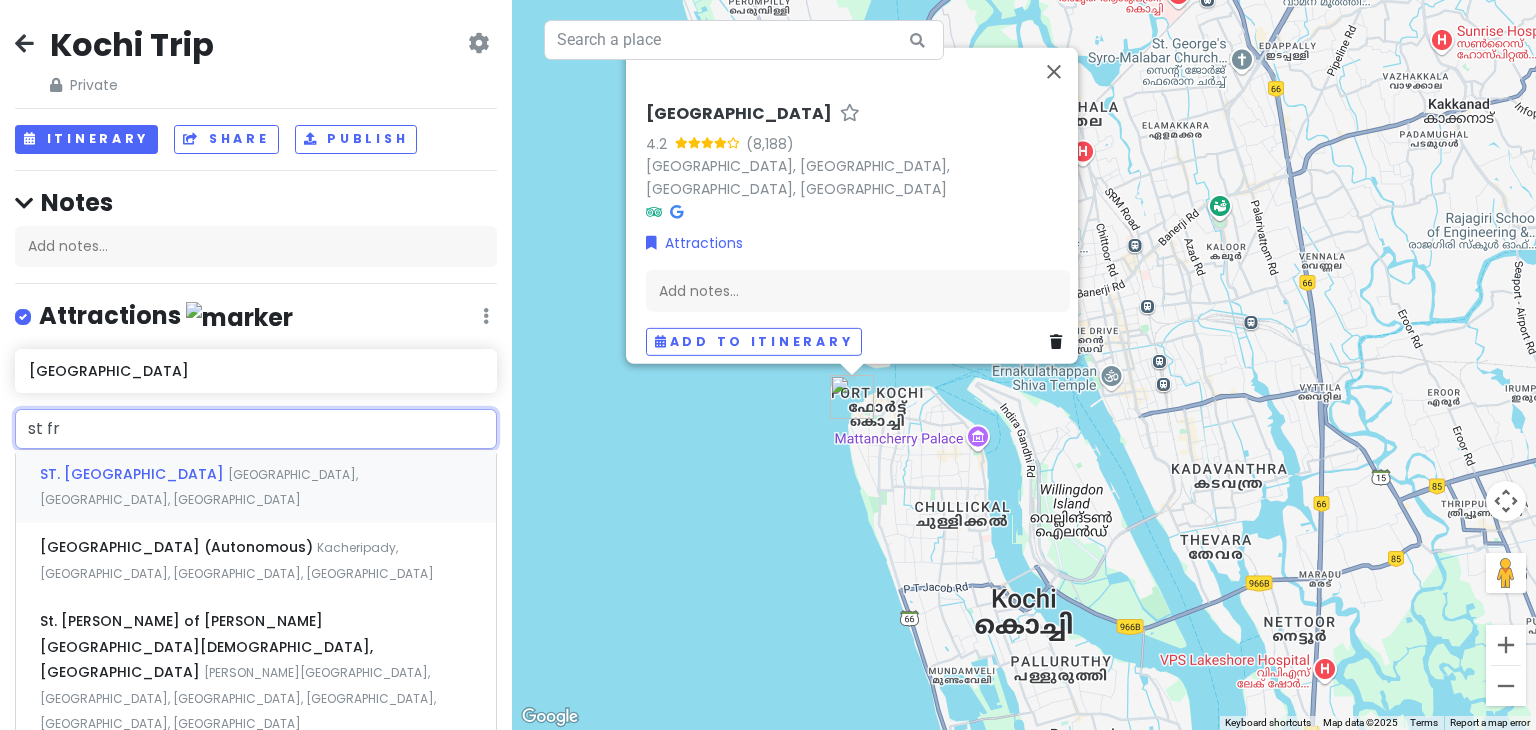 type on "st fra" 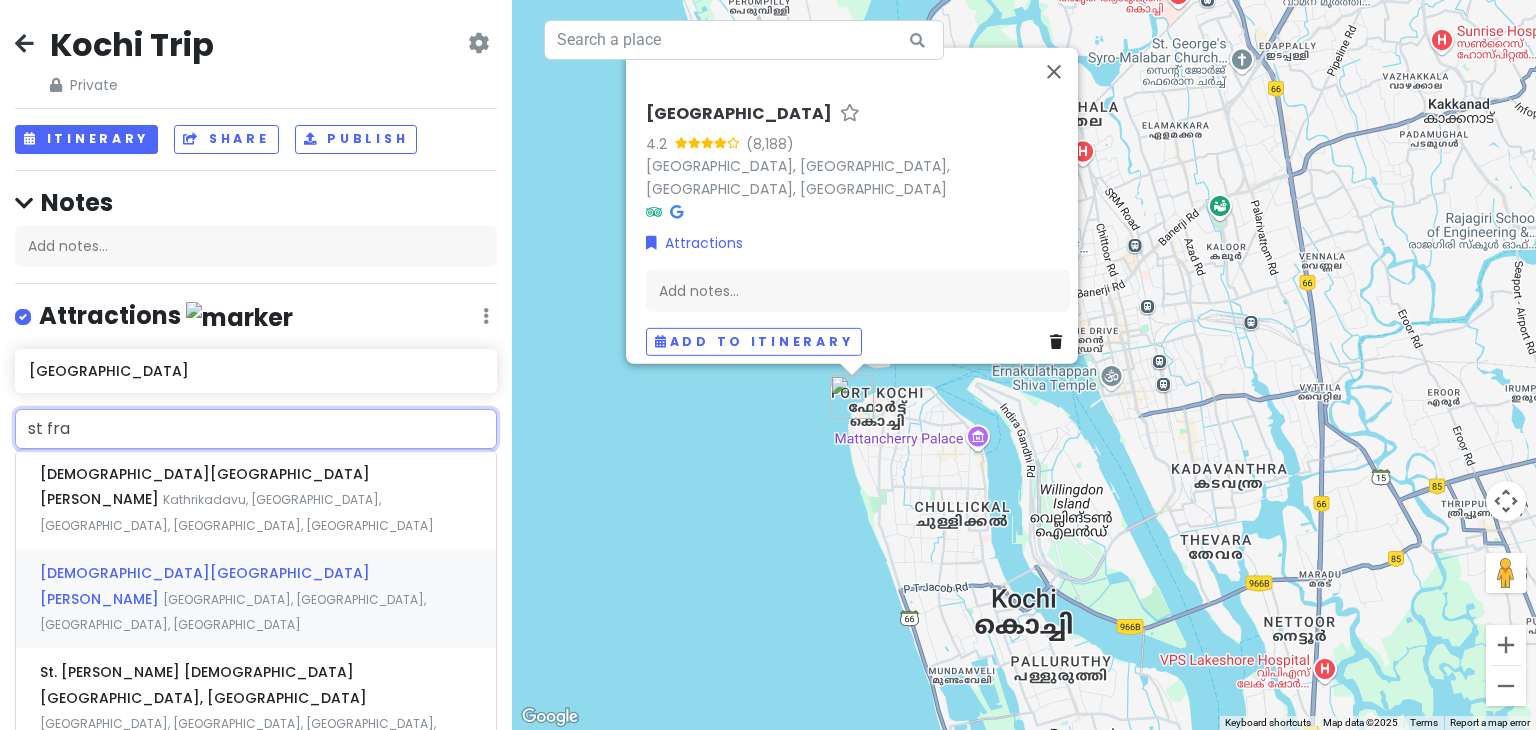 click on "[DEMOGRAPHIC_DATA][GEOGRAPHIC_DATA][PERSON_NAME], [GEOGRAPHIC_DATA], [GEOGRAPHIC_DATA], [GEOGRAPHIC_DATA]" at bounding box center (256, 598) 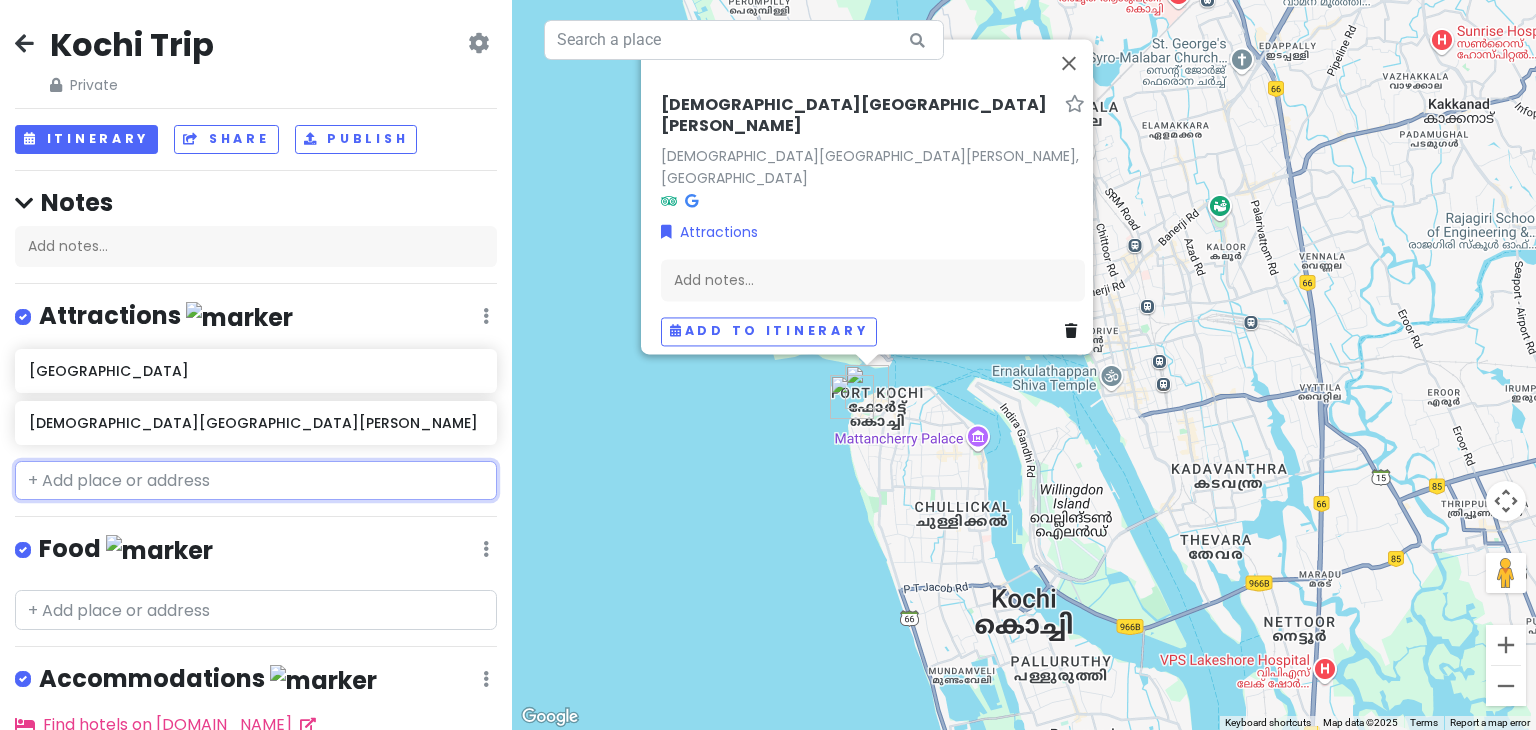 click at bounding box center (256, 481) 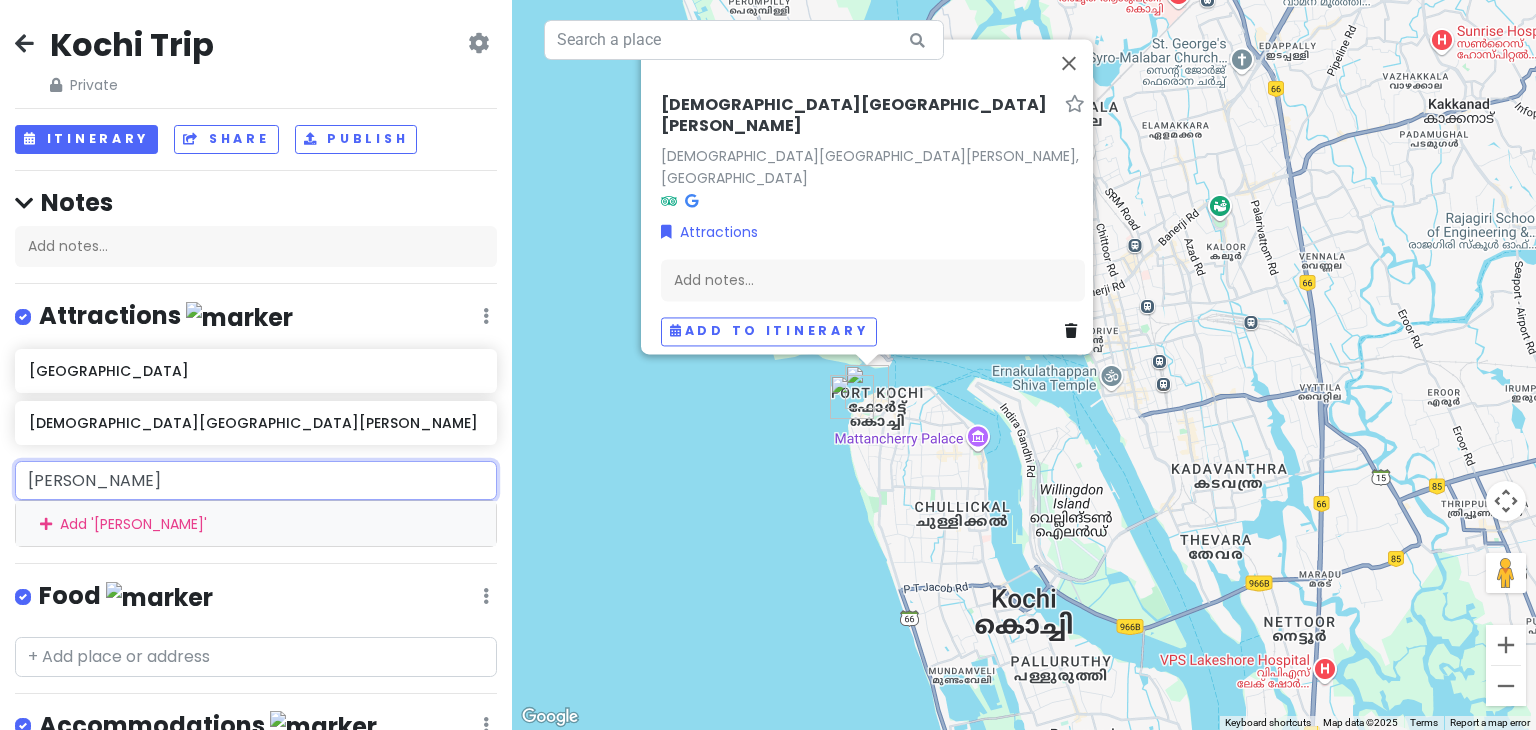 type on "mattan" 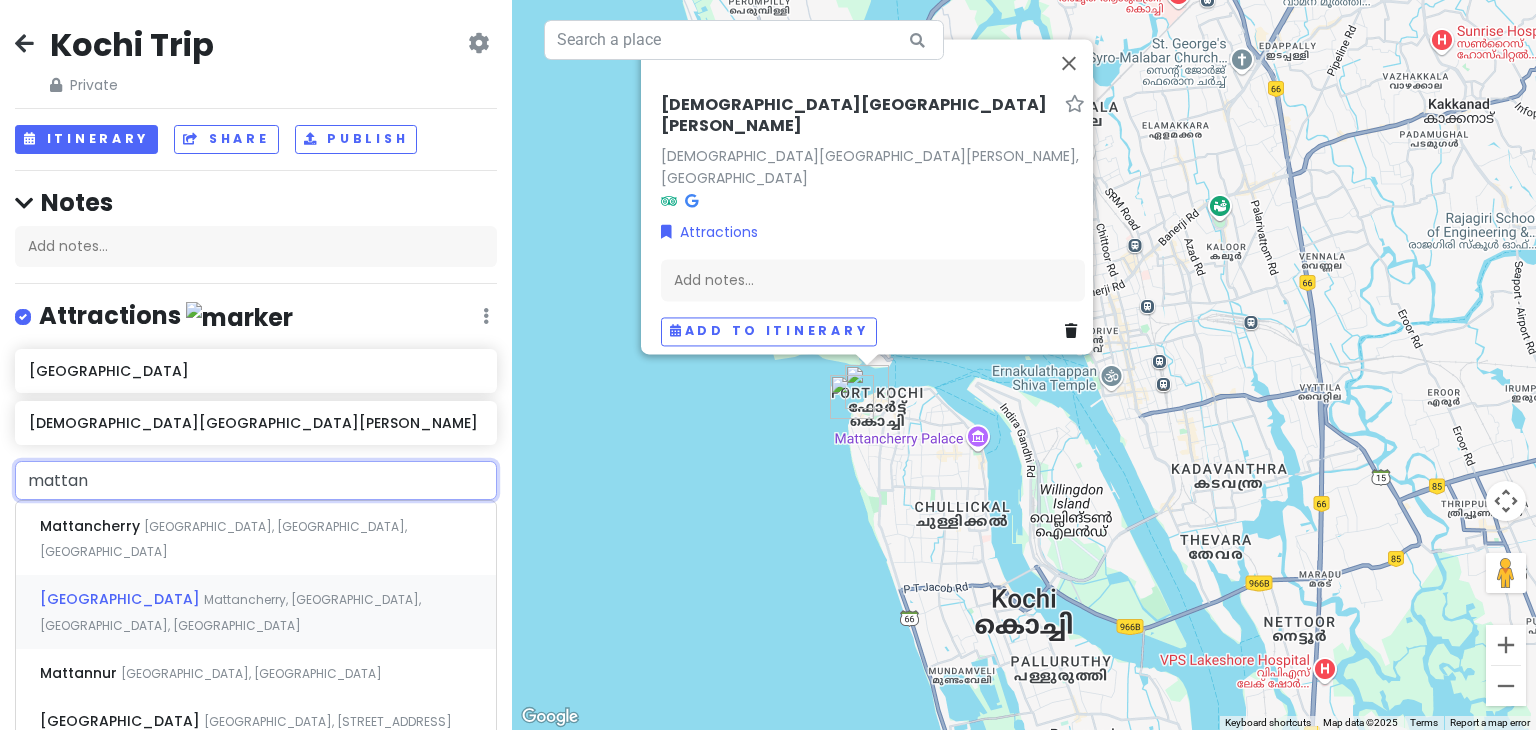 click on "Mattancherry Palace   Mattancherry, [GEOGRAPHIC_DATA], [GEOGRAPHIC_DATA], [GEOGRAPHIC_DATA]" at bounding box center (256, 612) 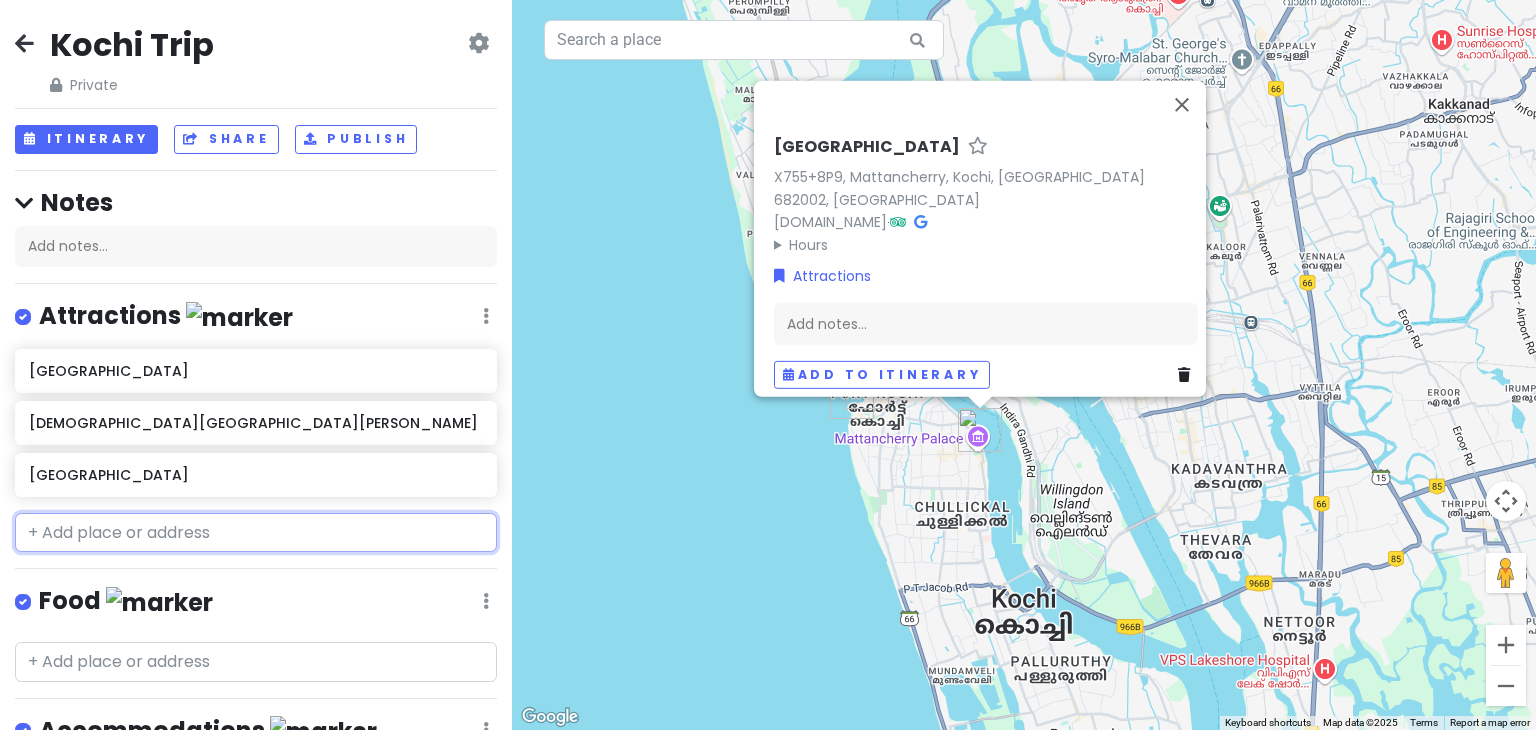 click at bounding box center (256, 533) 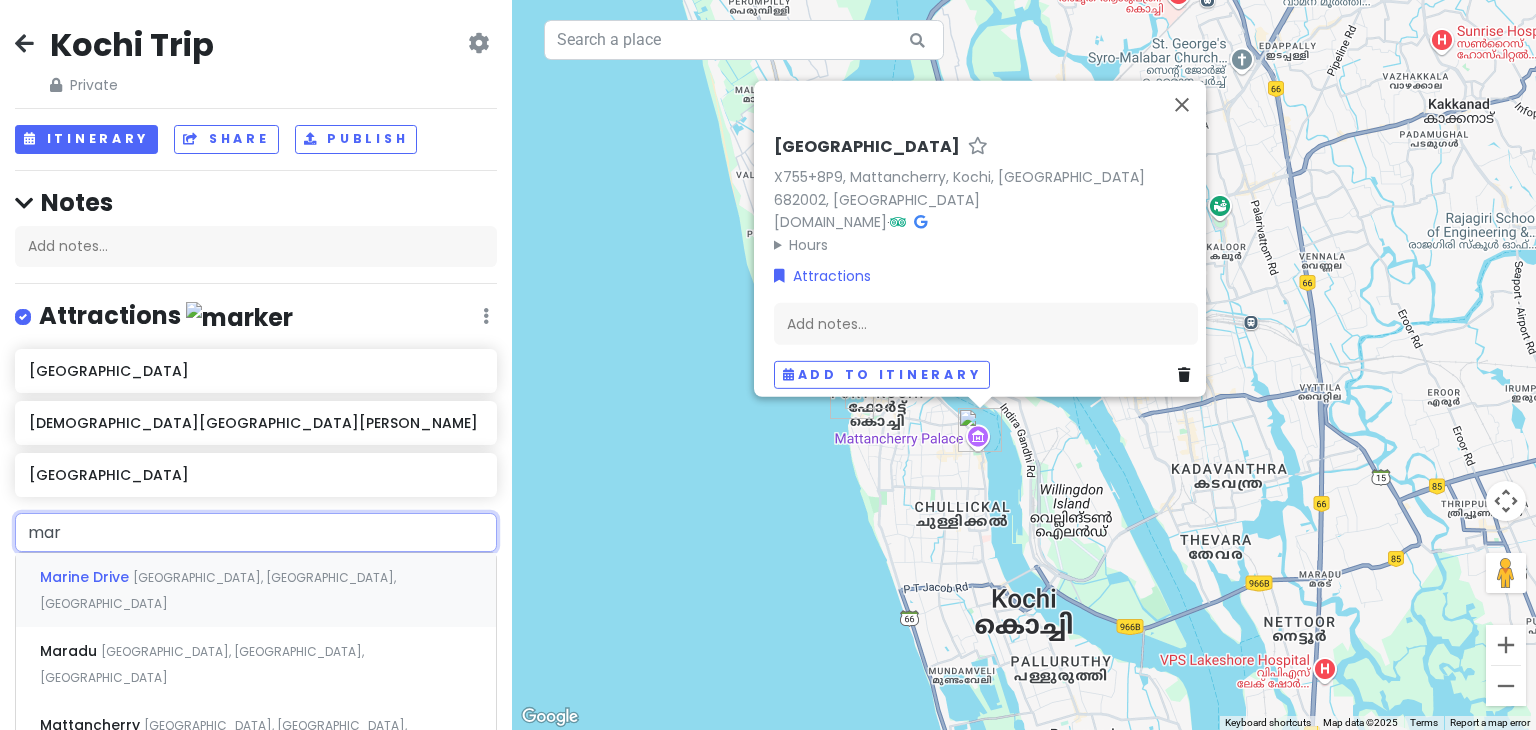 type on "mari" 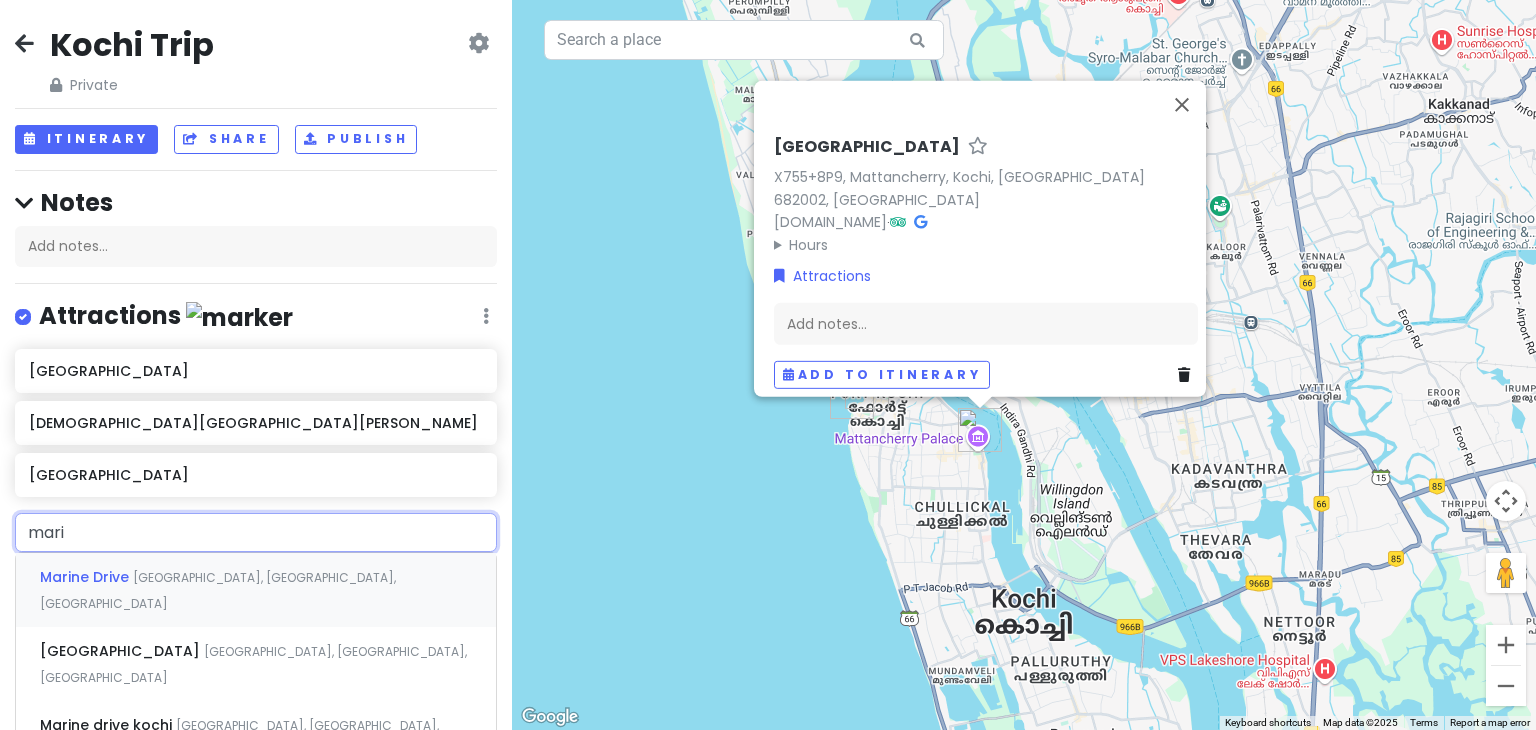 click on "[GEOGRAPHIC_DATA], [GEOGRAPHIC_DATA], [GEOGRAPHIC_DATA]" at bounding box center (218, 590) 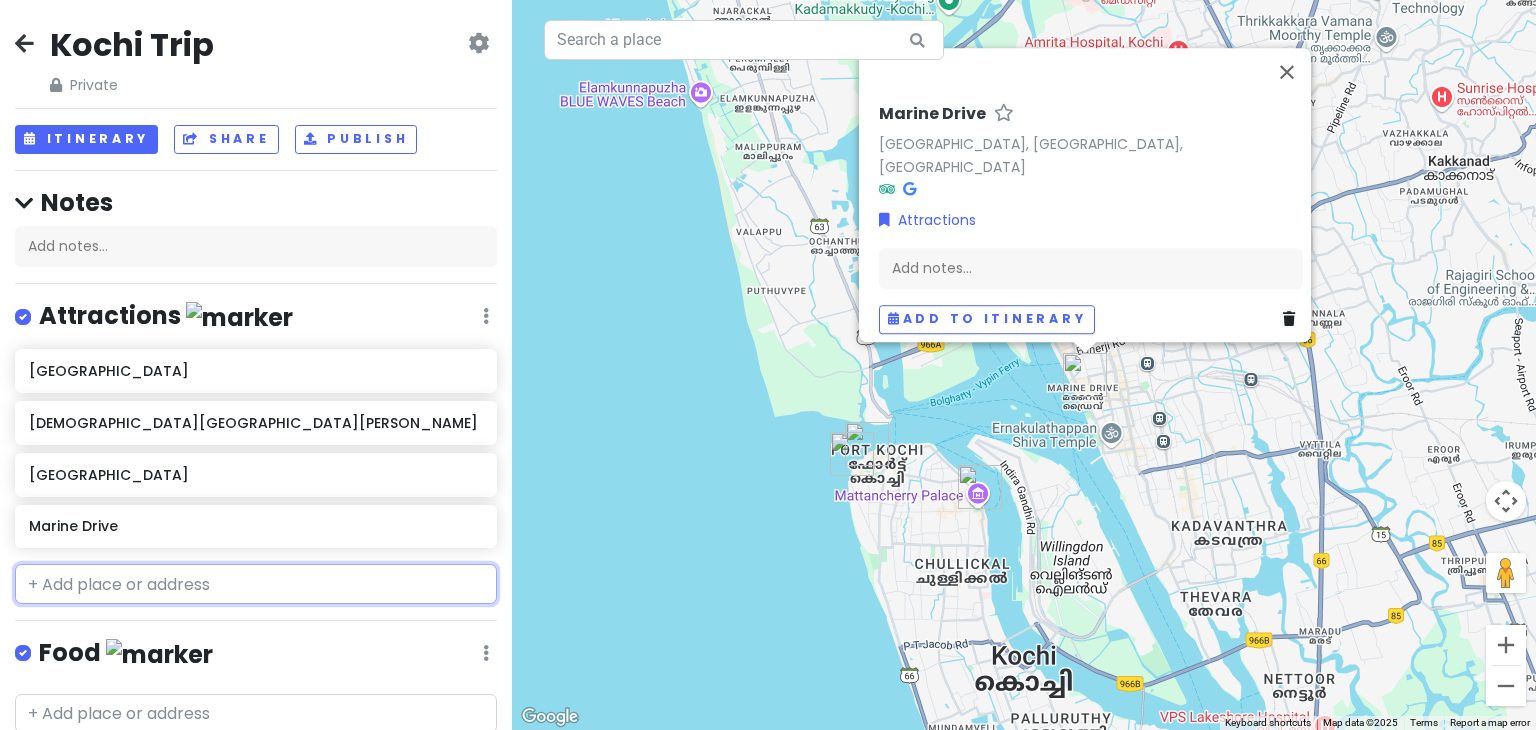 click at bounding box center [256, 584] 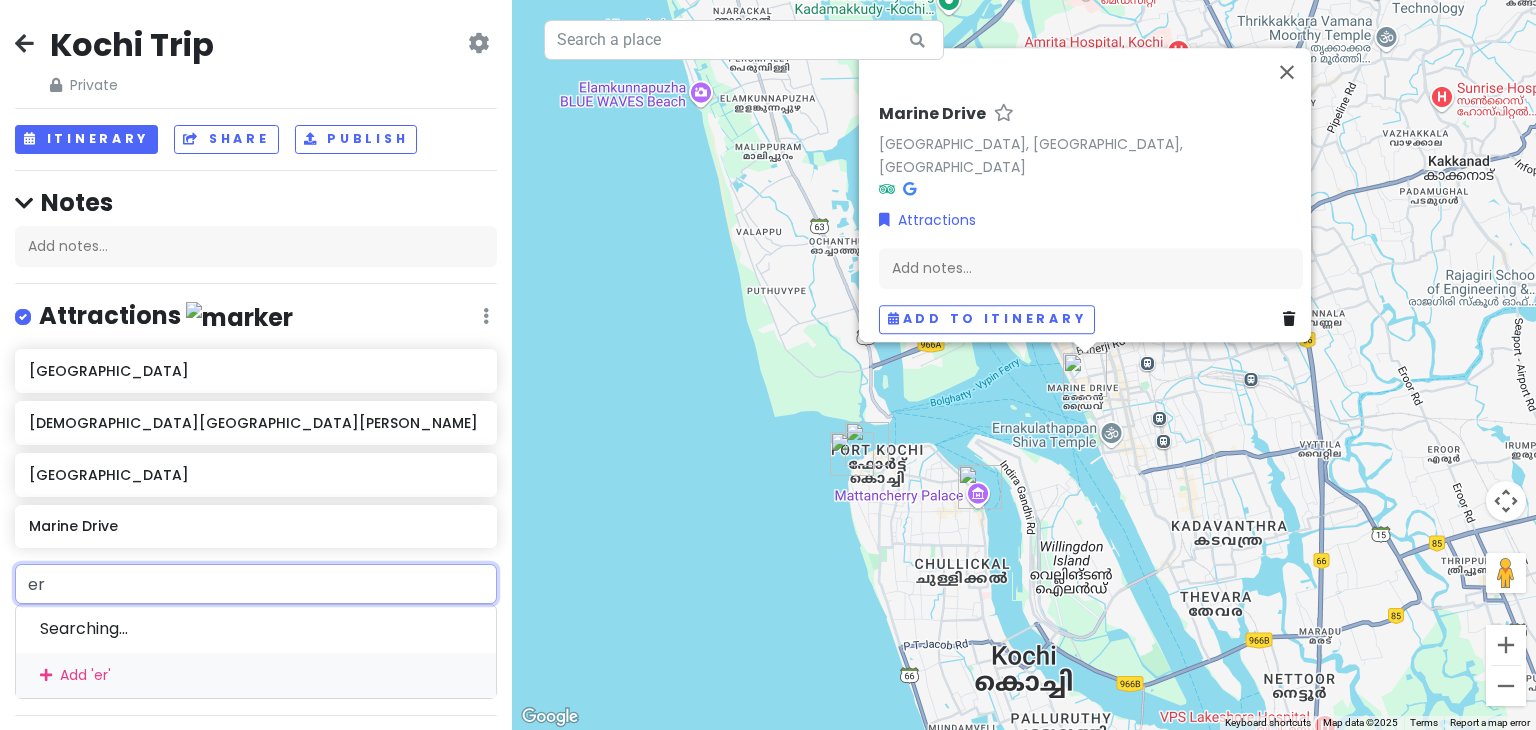 type on "ern" 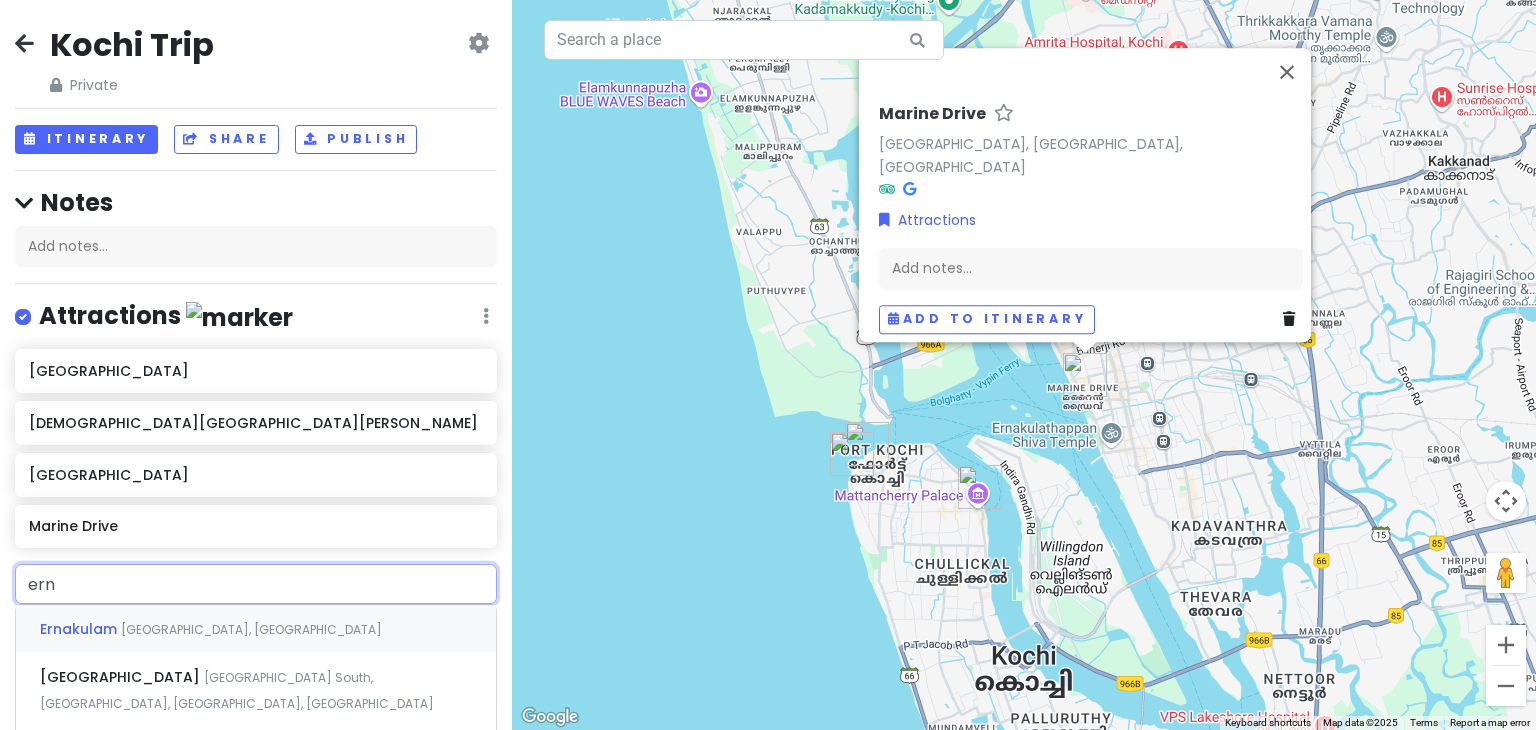 click on "Ernakulam   [GEOGRAPHIC_DATA], [GEOGRAPHIC_DATA]" at bounding box center [256, 629] 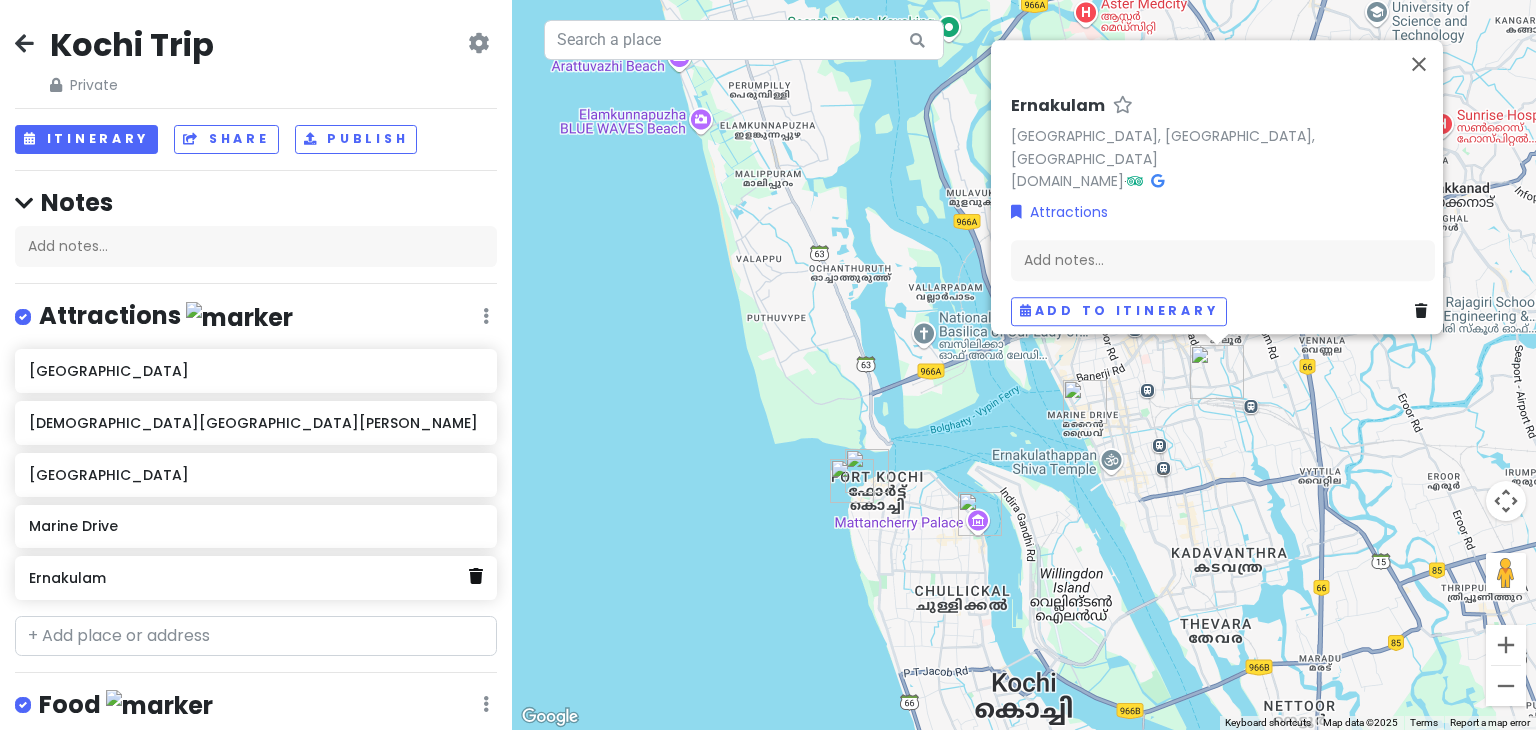 click at bounding box center (476, 576) 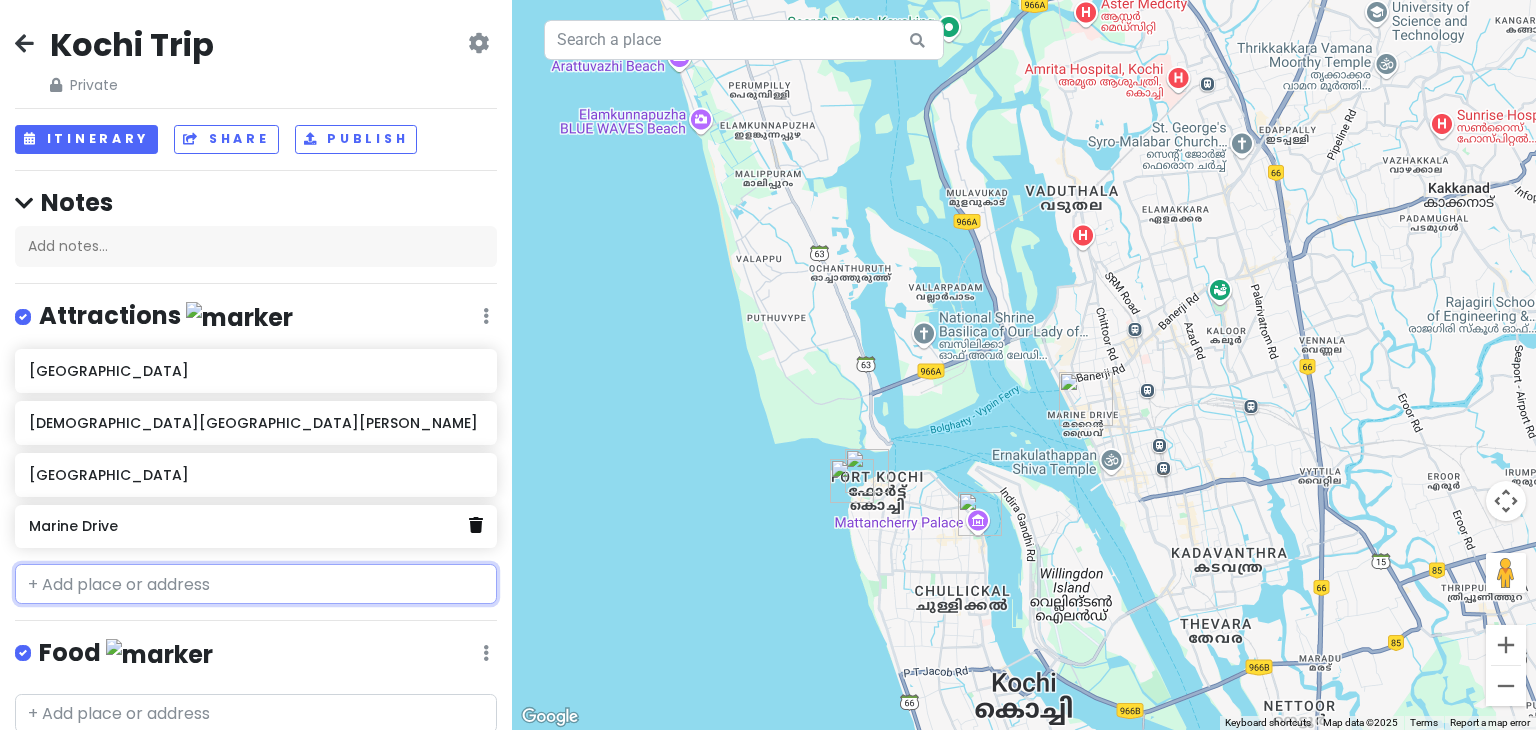 click at bounding box center (476, 525) 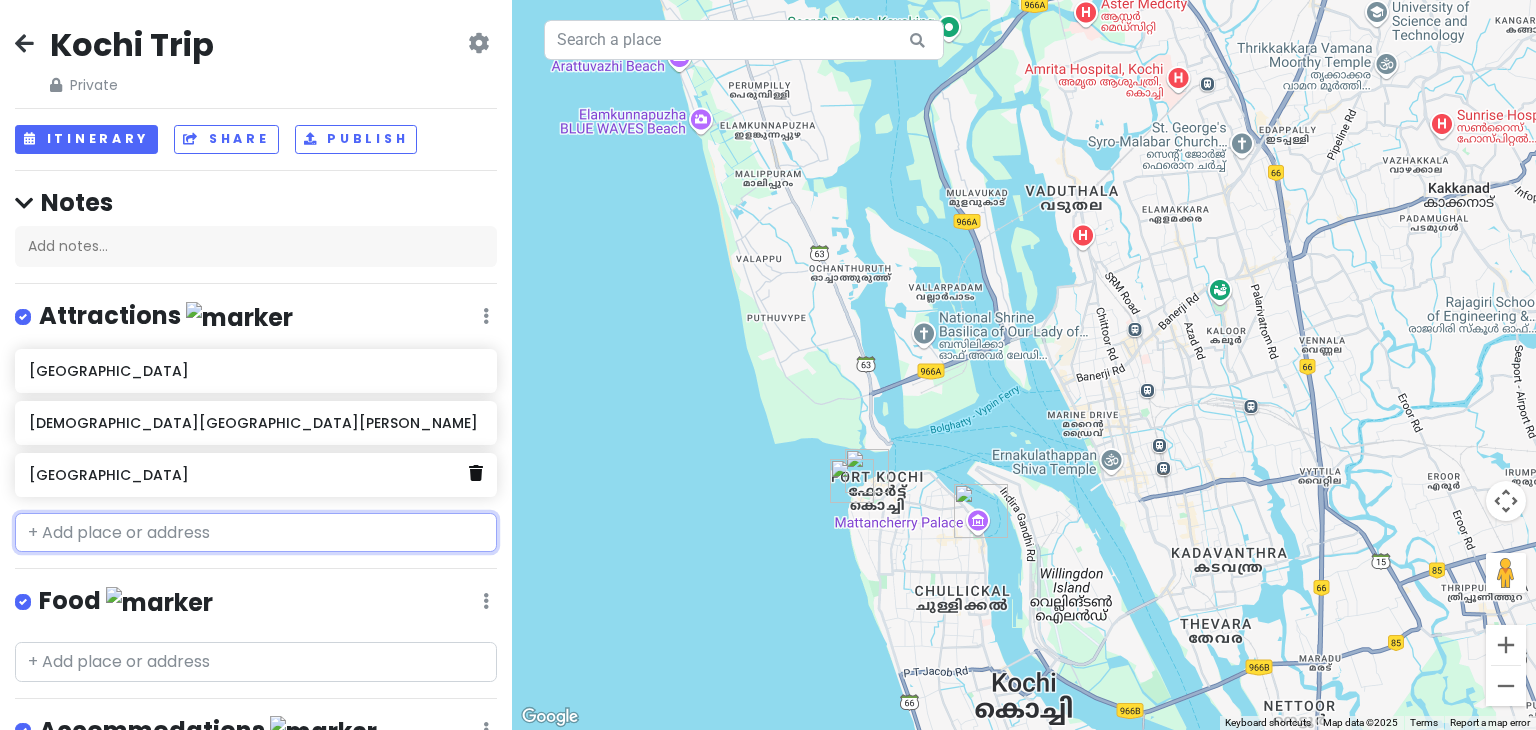 click at bounding box center [476, 473] 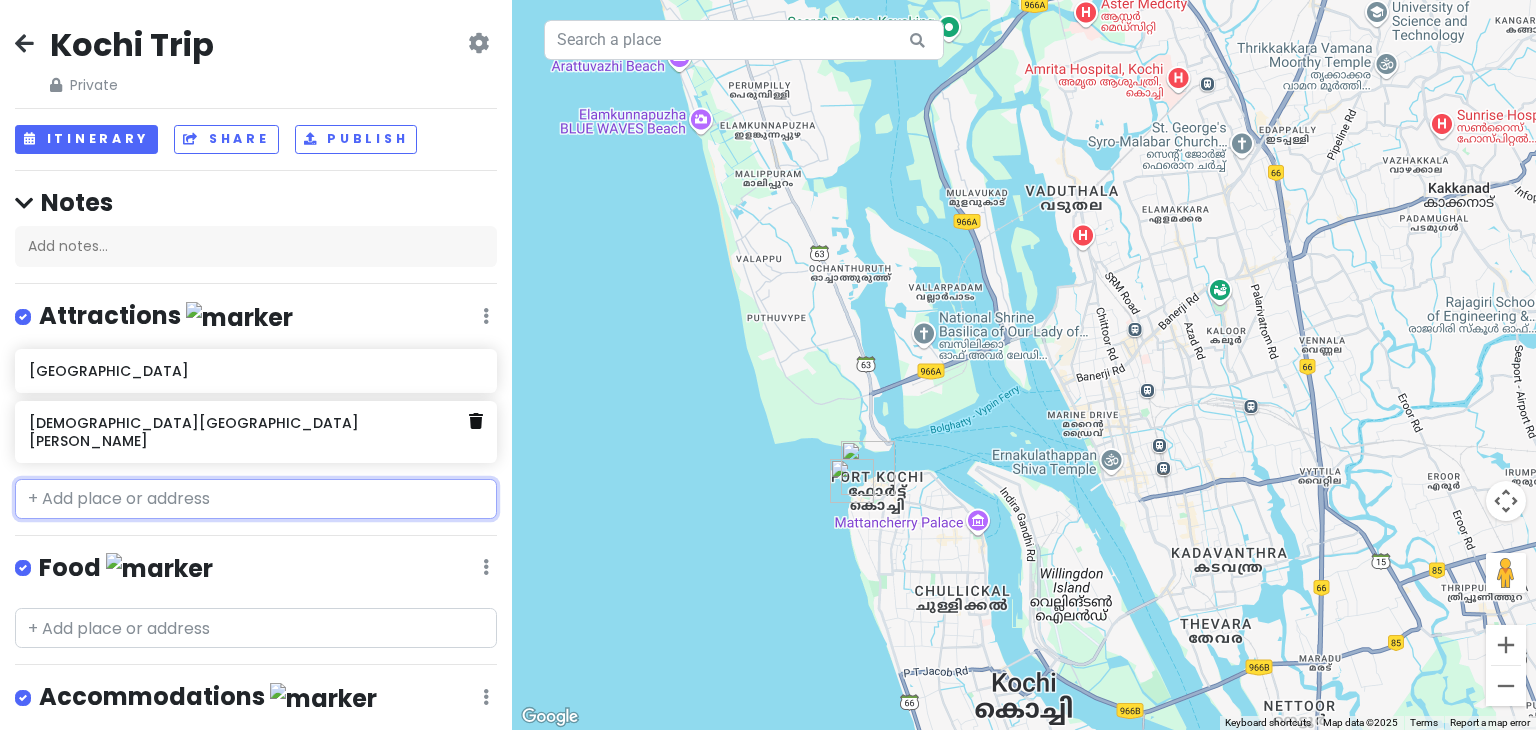 click at bounding box center (476, 421) 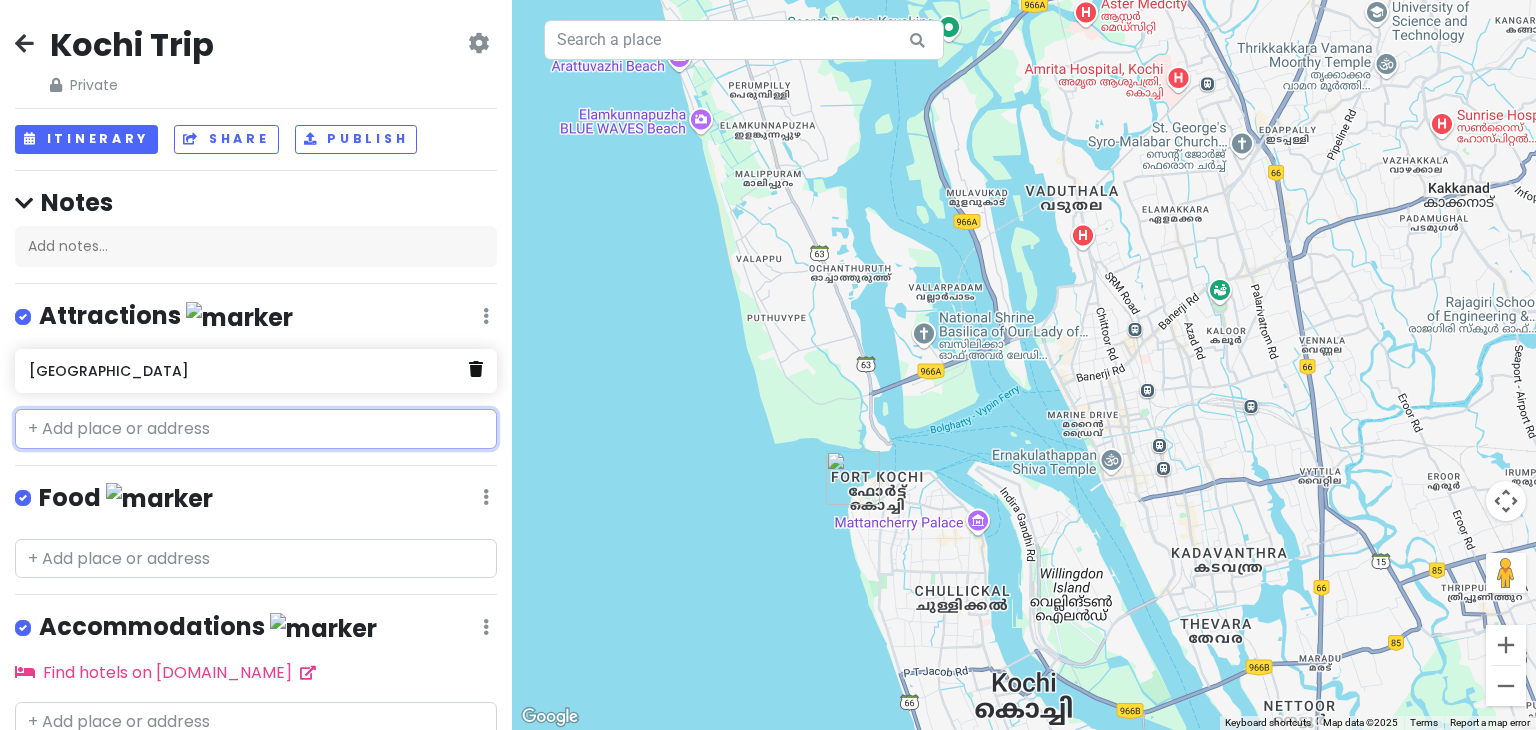 click at bounding box center [476, 369] 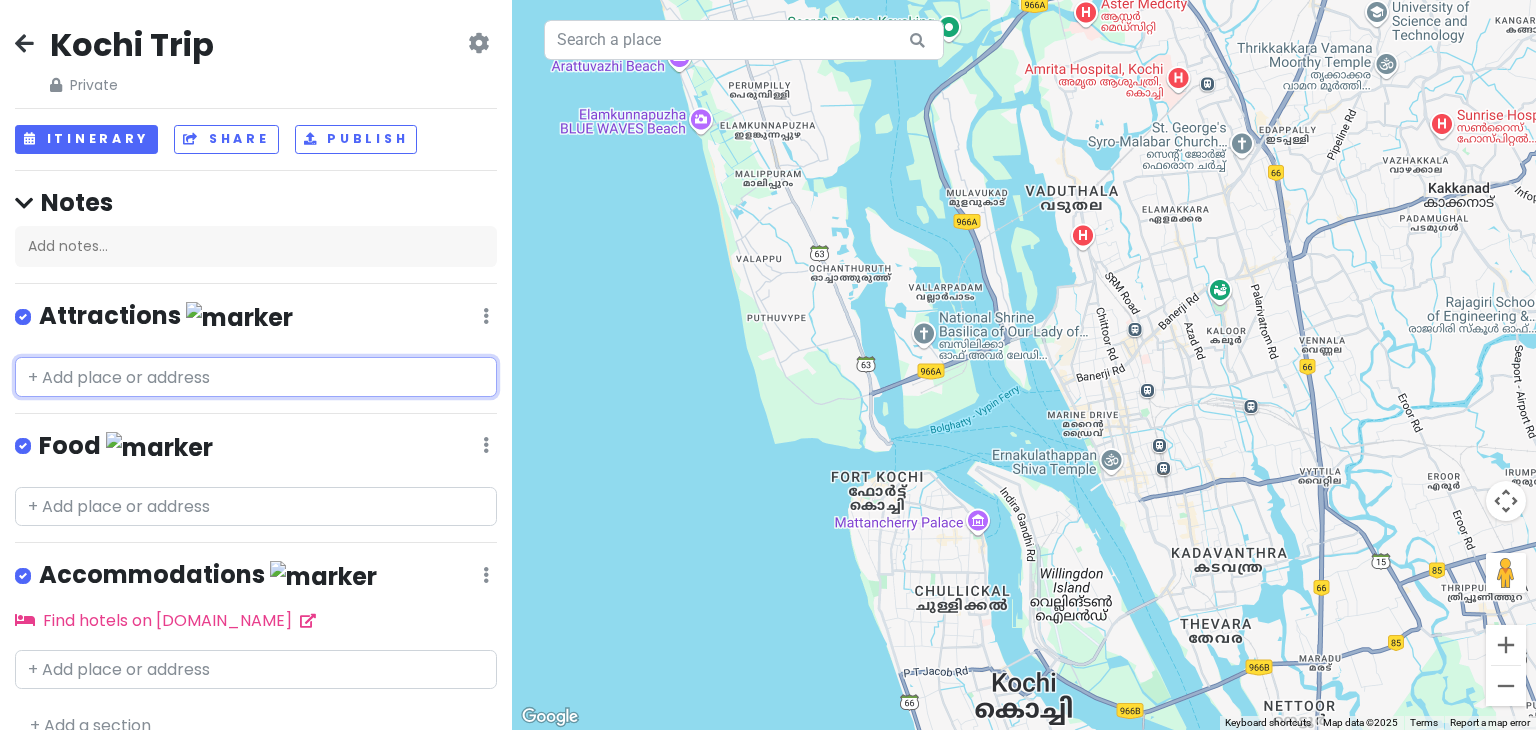 paste on "- [GEOGRAPHIC_DATA][PERSON_NAME]:" 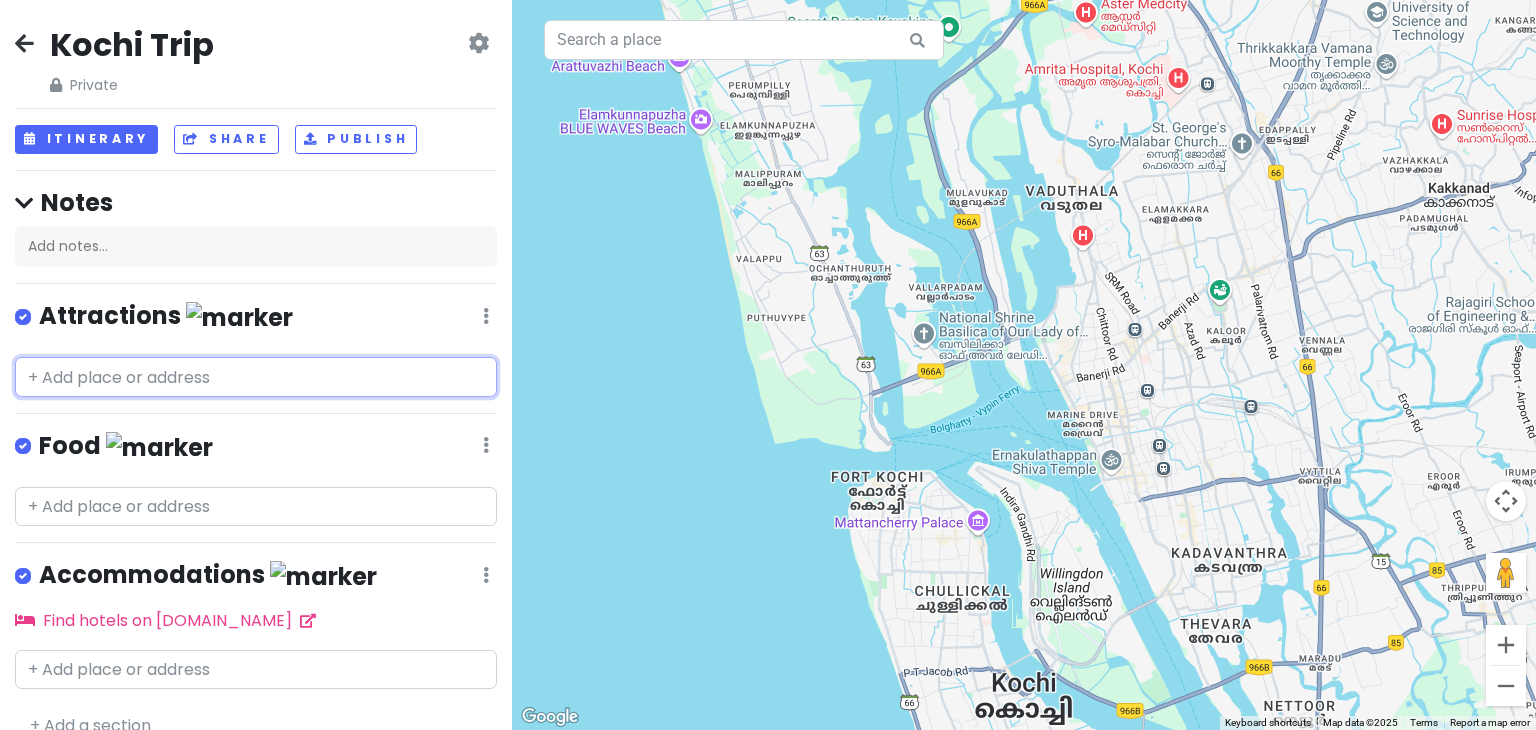 type on "- [GEOGRAPHIC_DATA][PERSON_NAME]:" 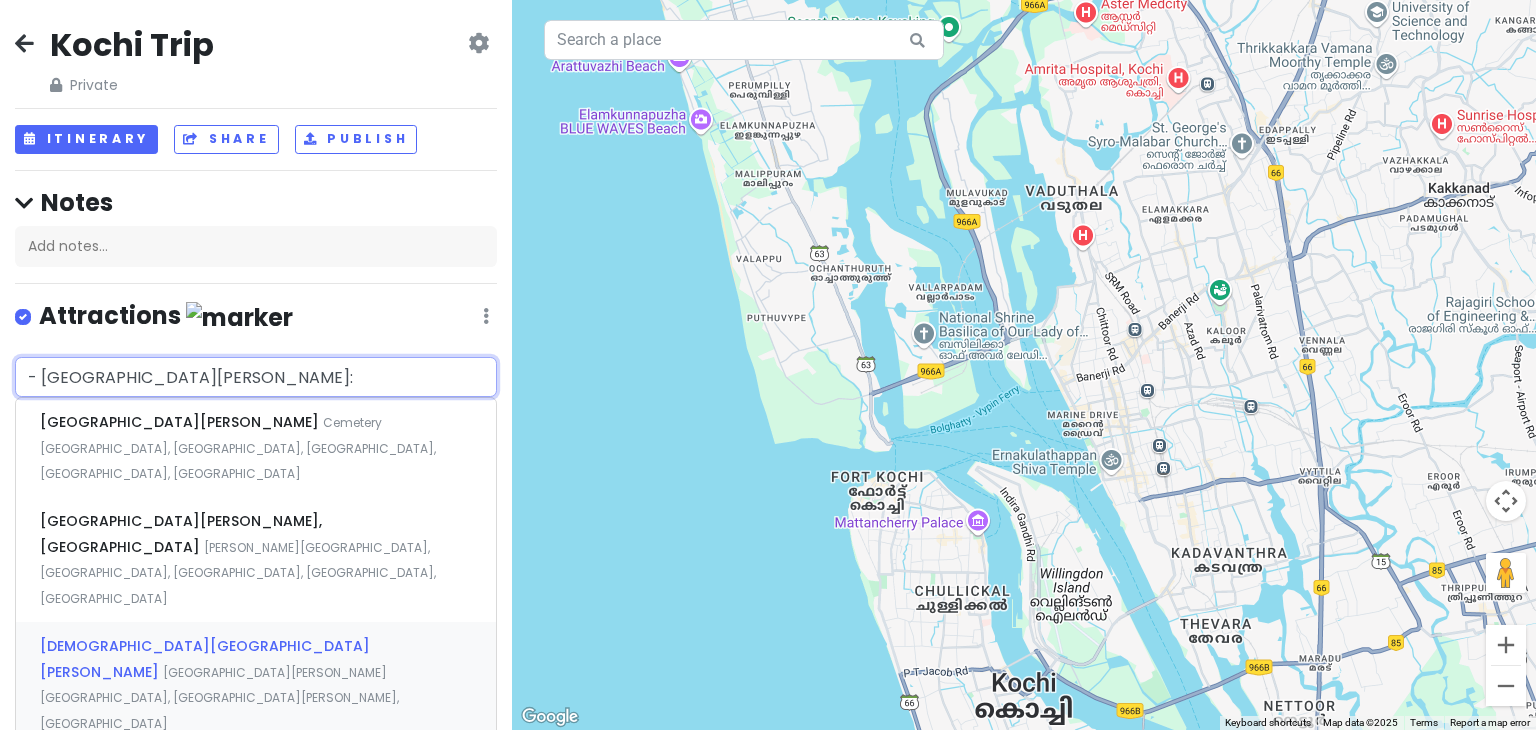 click on "[GEOGRAPHIC_DATA][PERSON_NAME][GEOGRAPHIC_DATA], [GEOGRAPHIC_DATA][PERSON_NAME], [GEOGRAPHIC_DATA]" at bounding box center (238, 448) 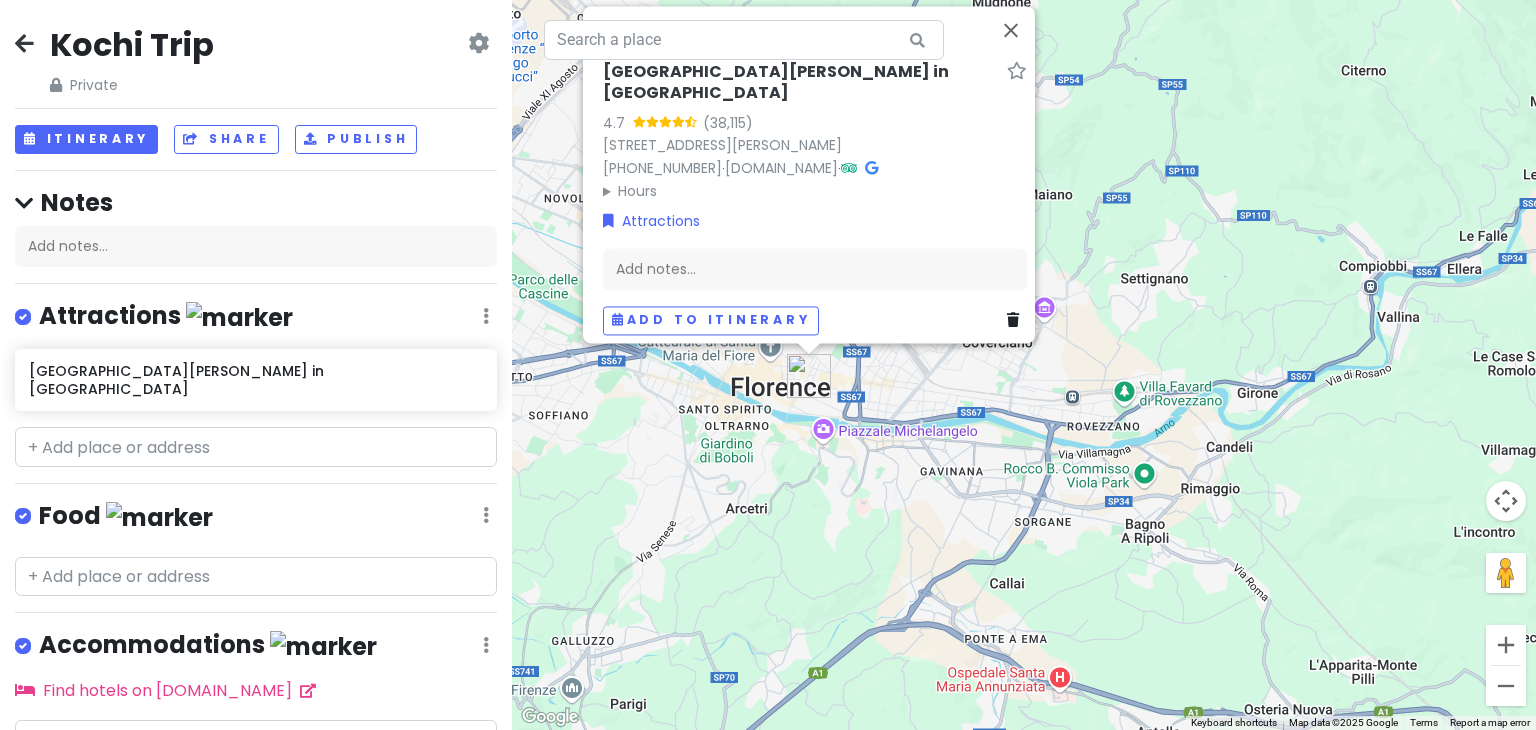 click on "[GEOGRAPHIC_DATA][PERSON_NAME][PERSON_NAME] 4.7        (38,115) [STREET_ADDRESS][PERSON_NAME] [PHONE_NUMBER]   ·   [DOMAIN_NAME]   ·   Hours [DATE]  9:30 AM – 5:30 PM [DATE]  9:30 AM – 5:30 PM [DATE]  9:30 AM – 5:30 PM [DATE]  9:30 AM – 5:30 PM [DATE]  9:30 AM – 5:30 PM [DATE]  9:30 AM – 5:30 PM [DATE]  12:30 – 5:45 PM Attractions Add notes...  Add to itinerary" at bounding box center (1024, 365) 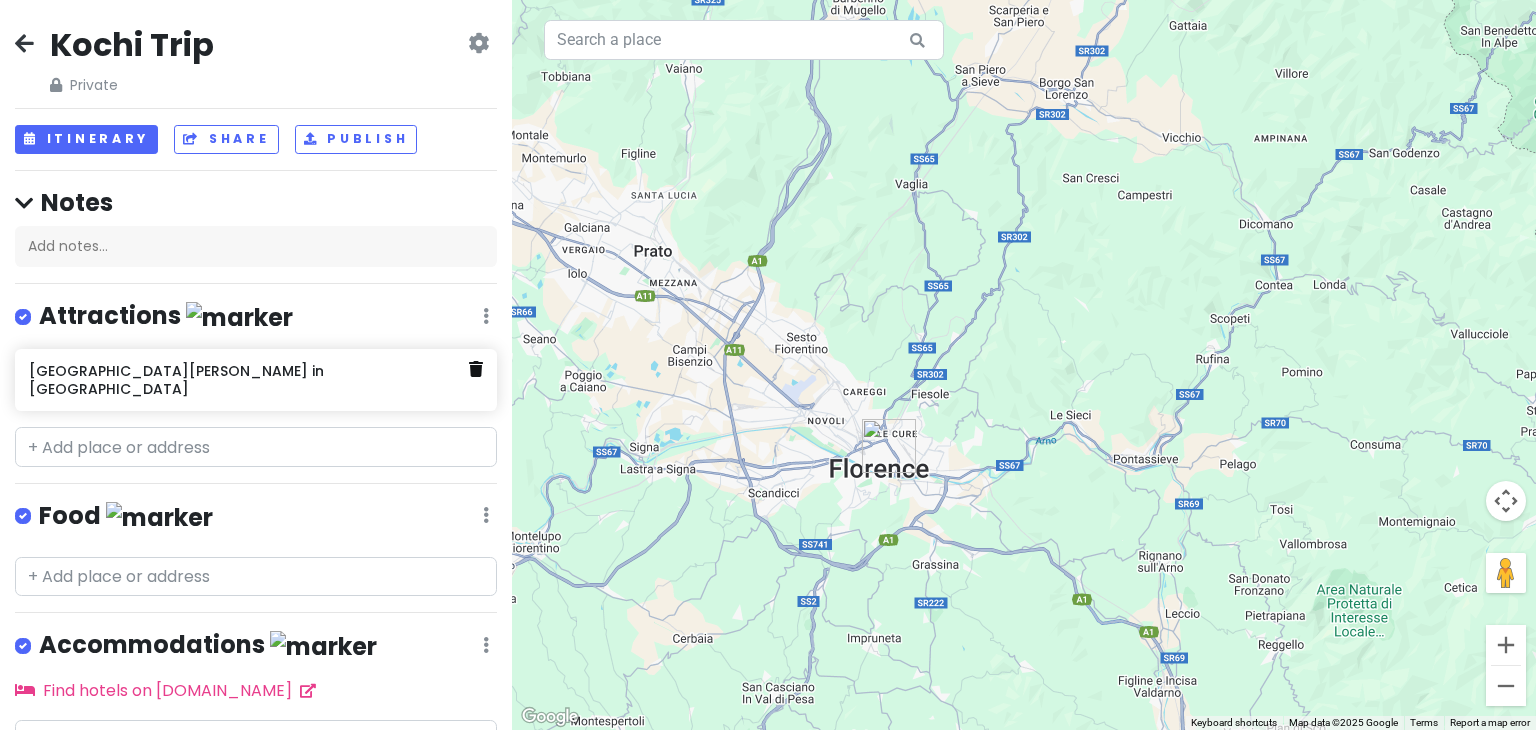 click at bounding box center [476, 369] 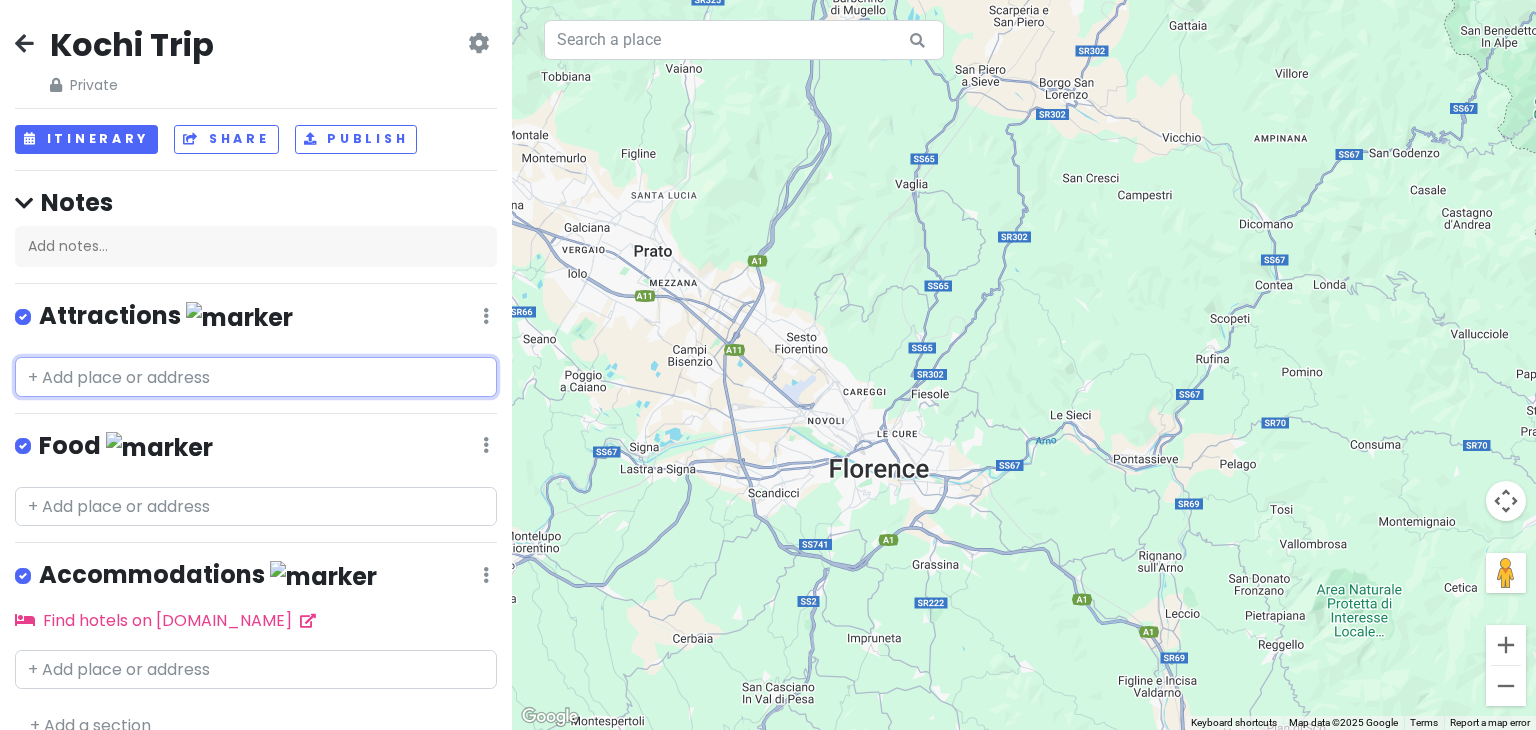 click at bounding box center [256, 377] 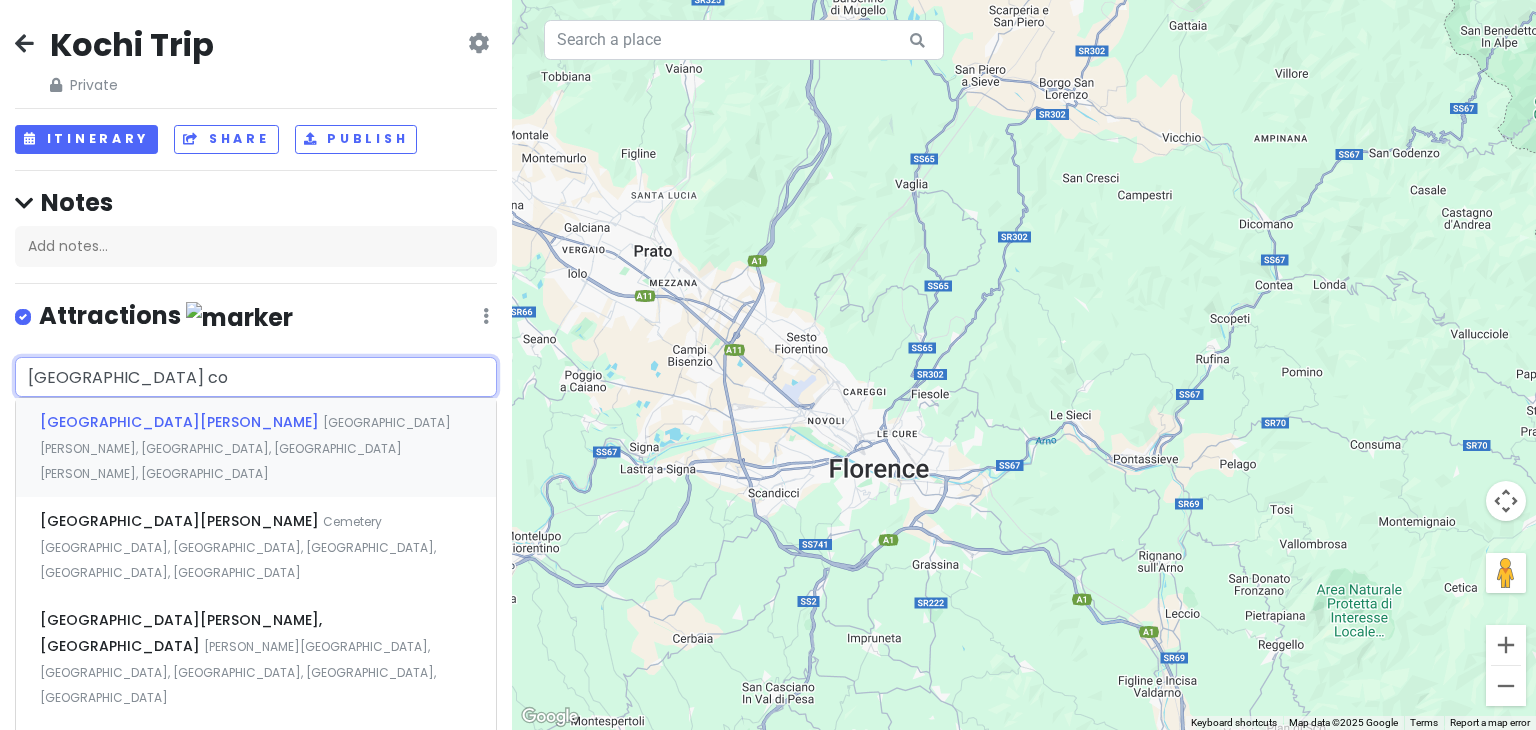 type on "[GEOGRAPHIC_DATA] coc" 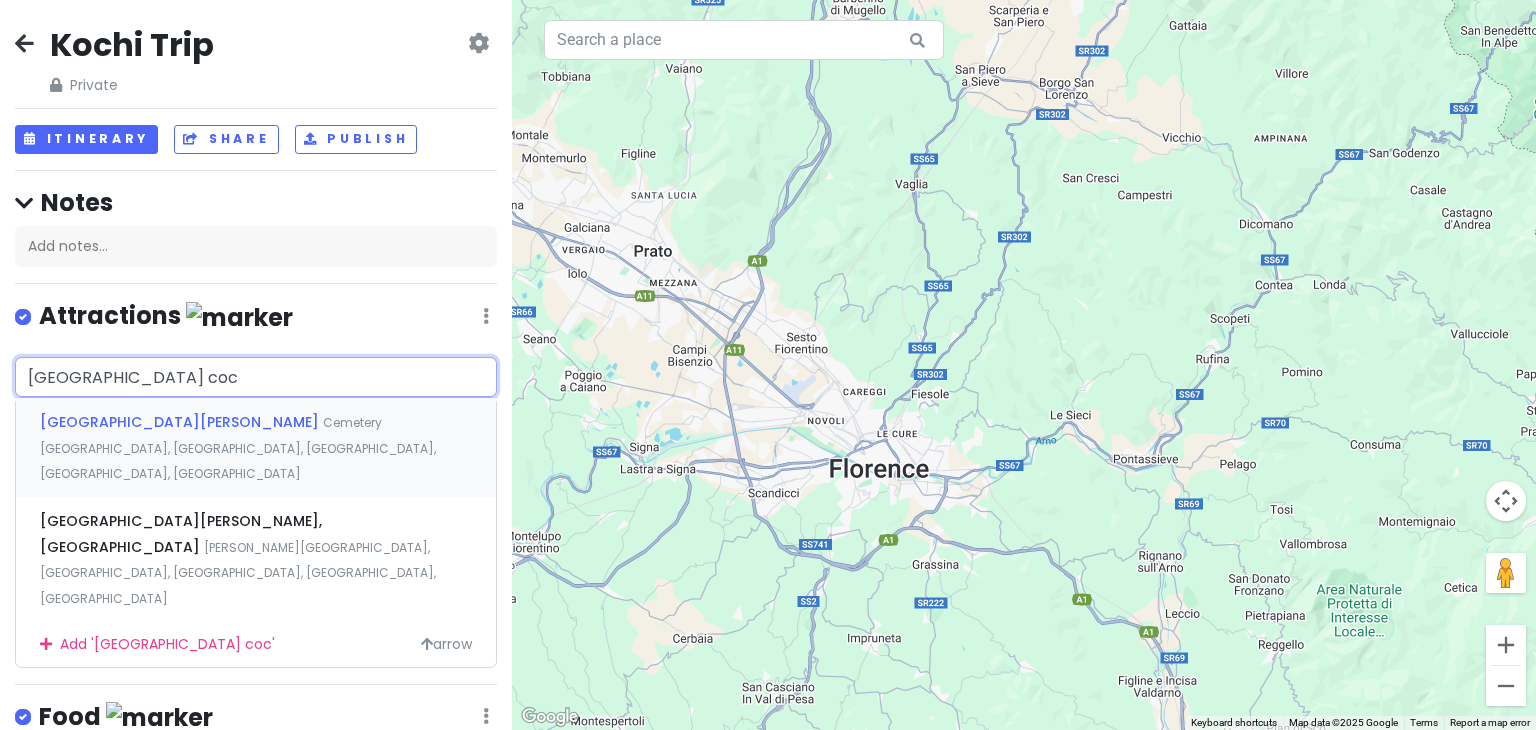 click on "[GEOGRAPHIC_DATA][PERSON_NAME]" at bounding box center [181, 422] 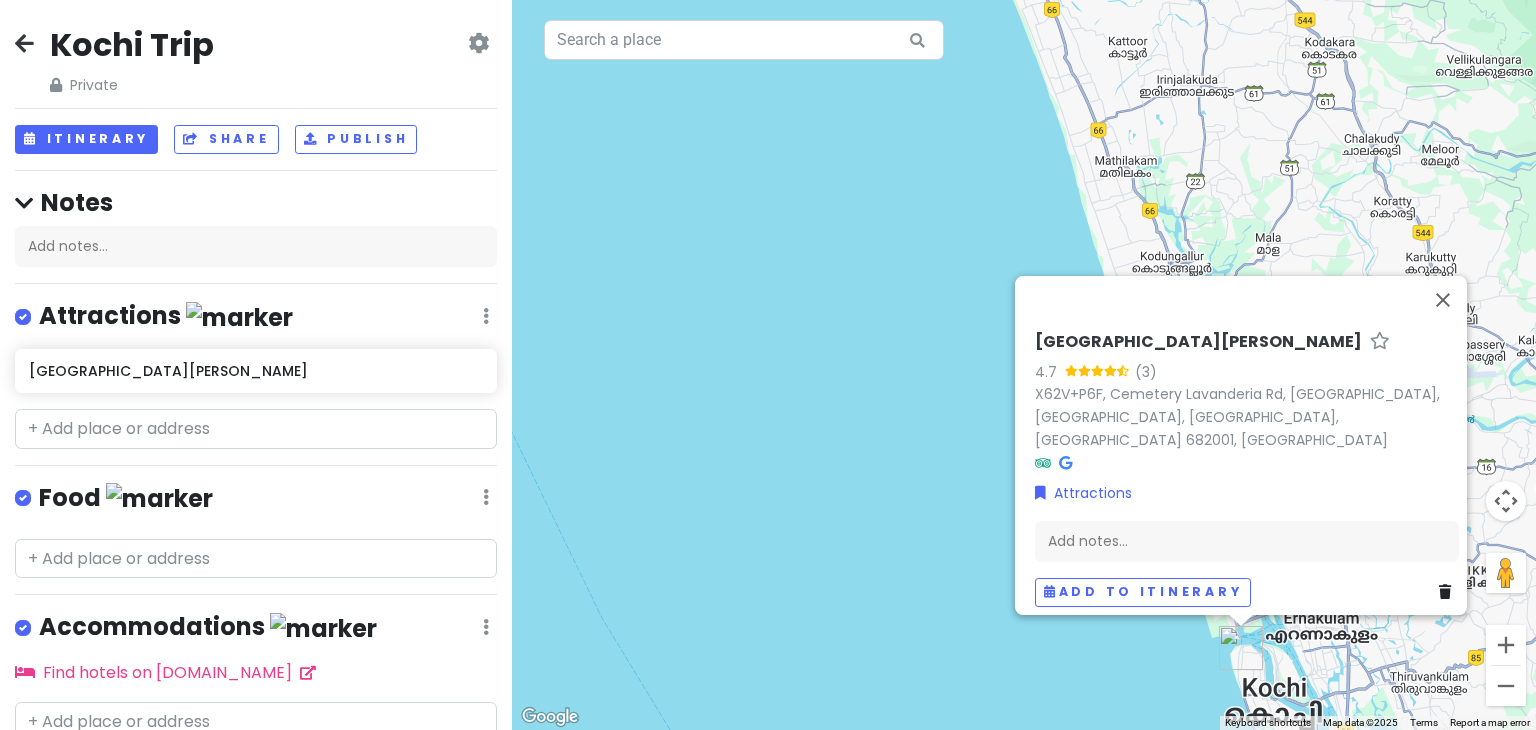 drag, startPoint x: 1034, startPoint y: 561, endPoint x: 959, endPoint y: 471, distance: 117.15375 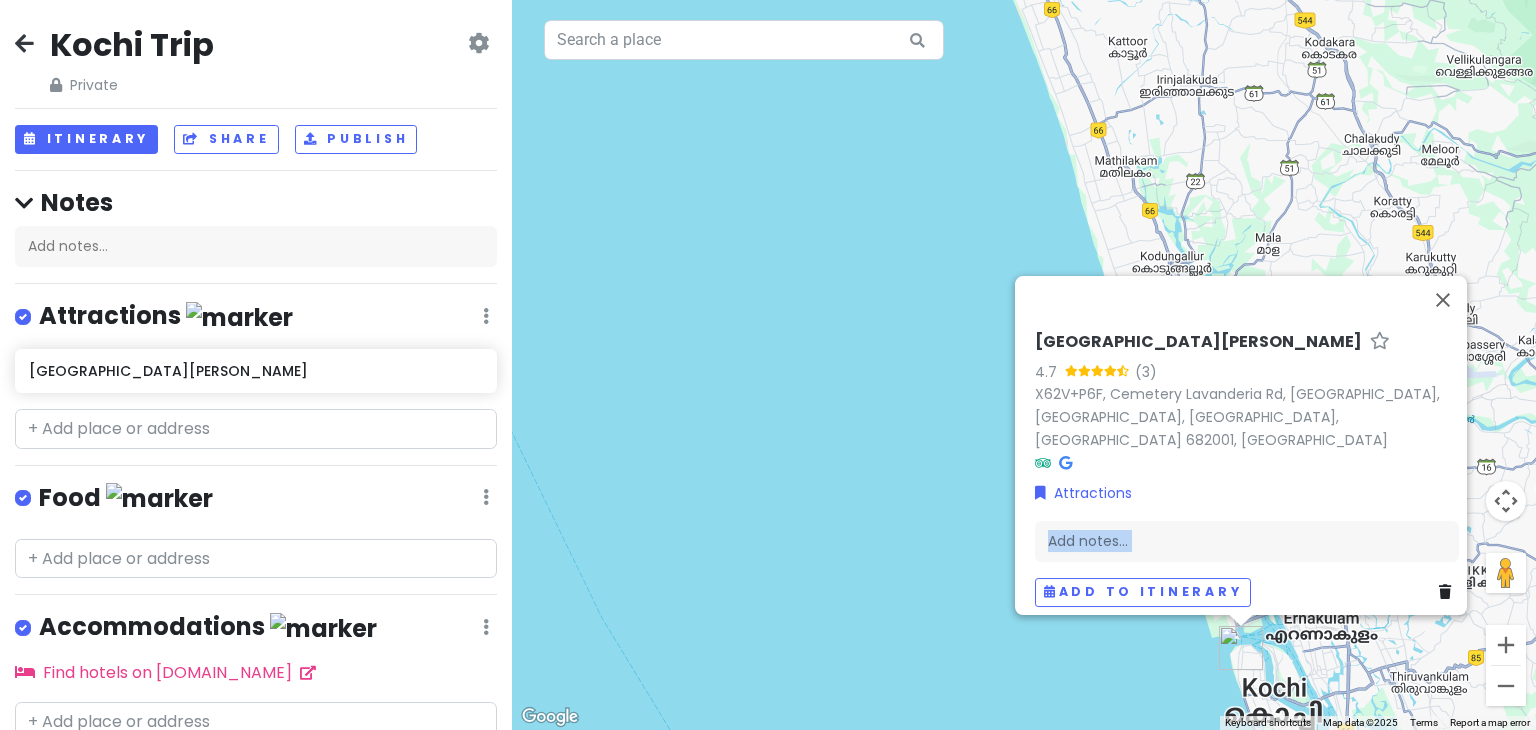 click on "[GEOGRAPHIC_DATA][PERSON_NAME] 4.7        (3) X62V+P6F, Cemetery [GEOGRAPHIC_DATA], [GEOGRAPHIC_DATA] Attractions Add notes...  Add to itinerary" at bounding box center [1024, 365] 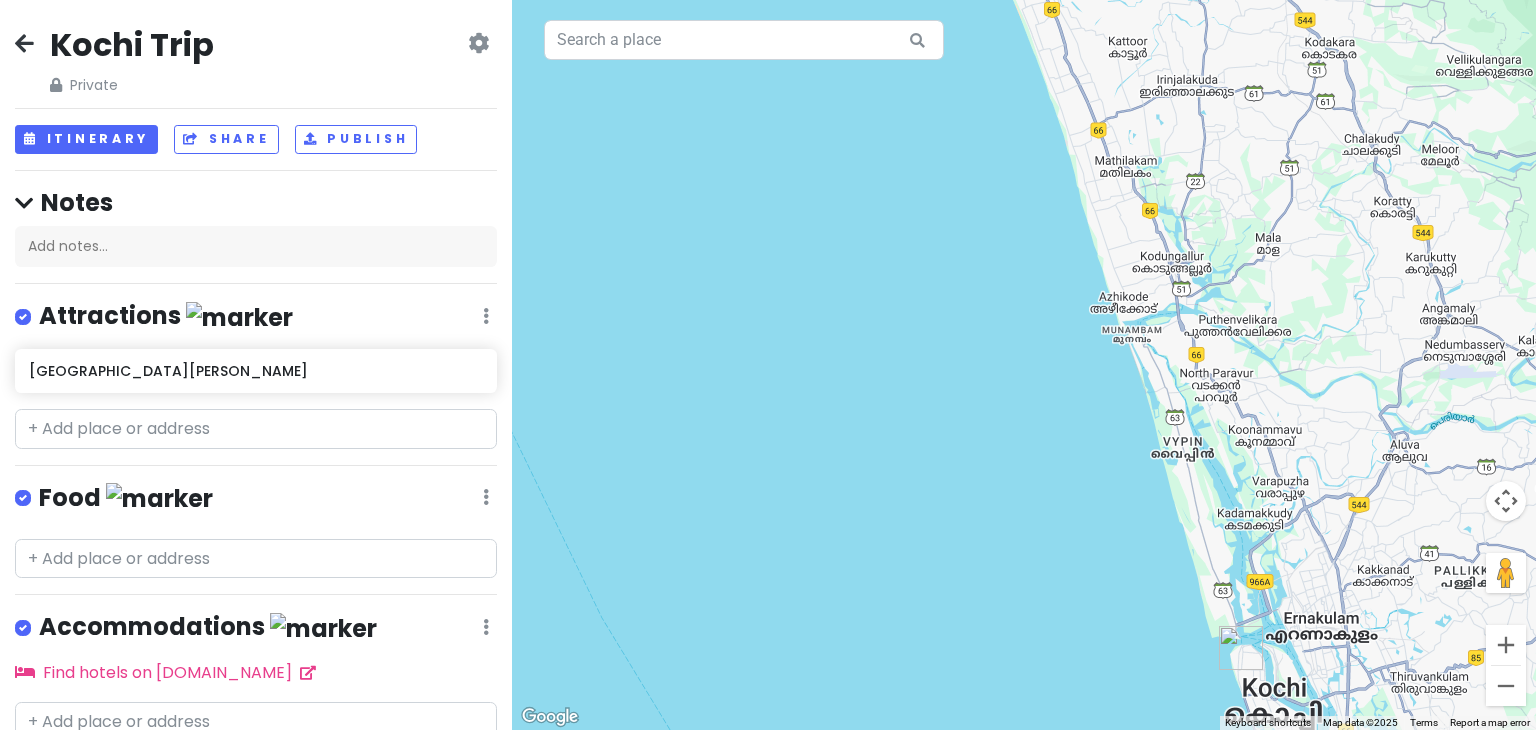 click at bounding box center (1024, 365) 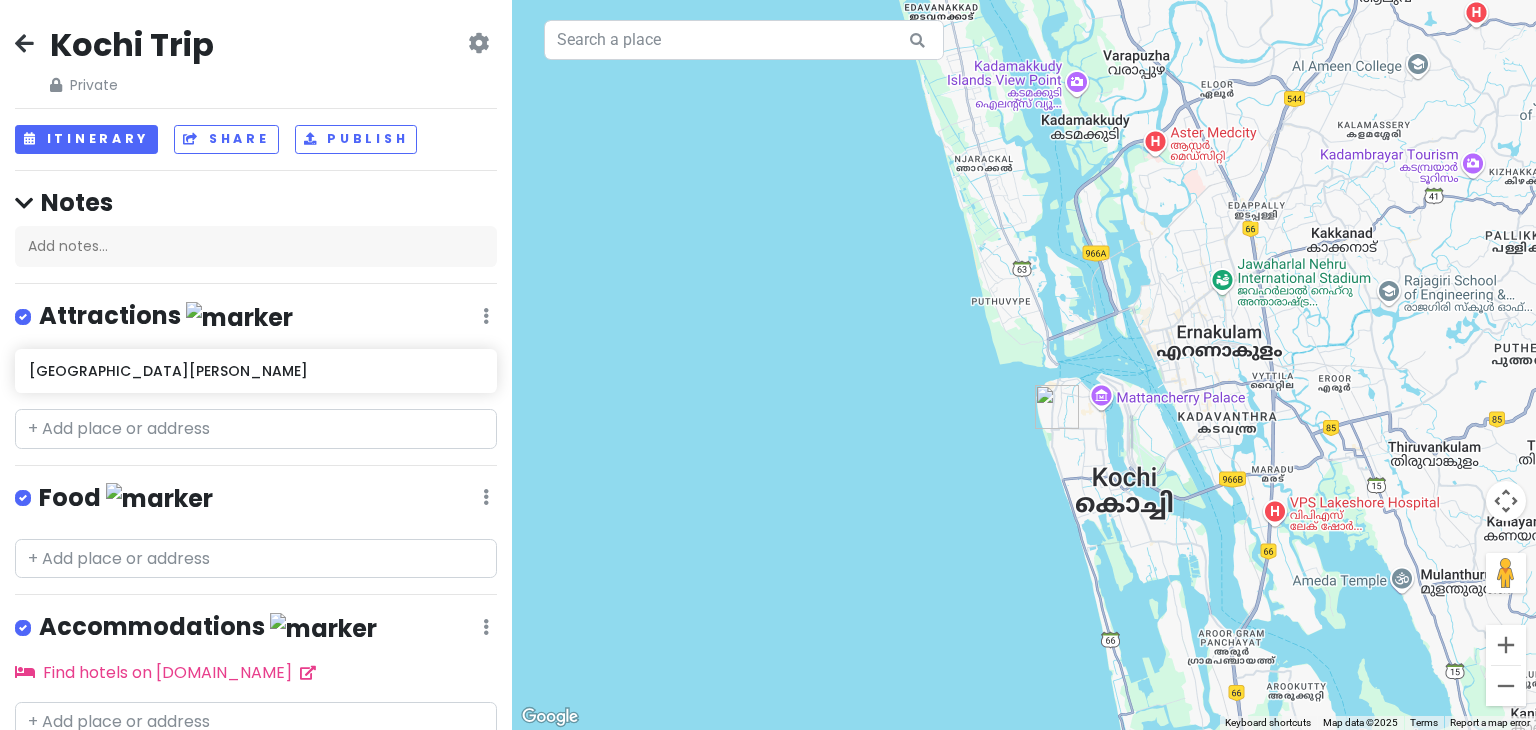 drag, startPoint x: 1184, startPoint y: 548, endPoint x: 832, endPoint y: 133, distance: 544.17737 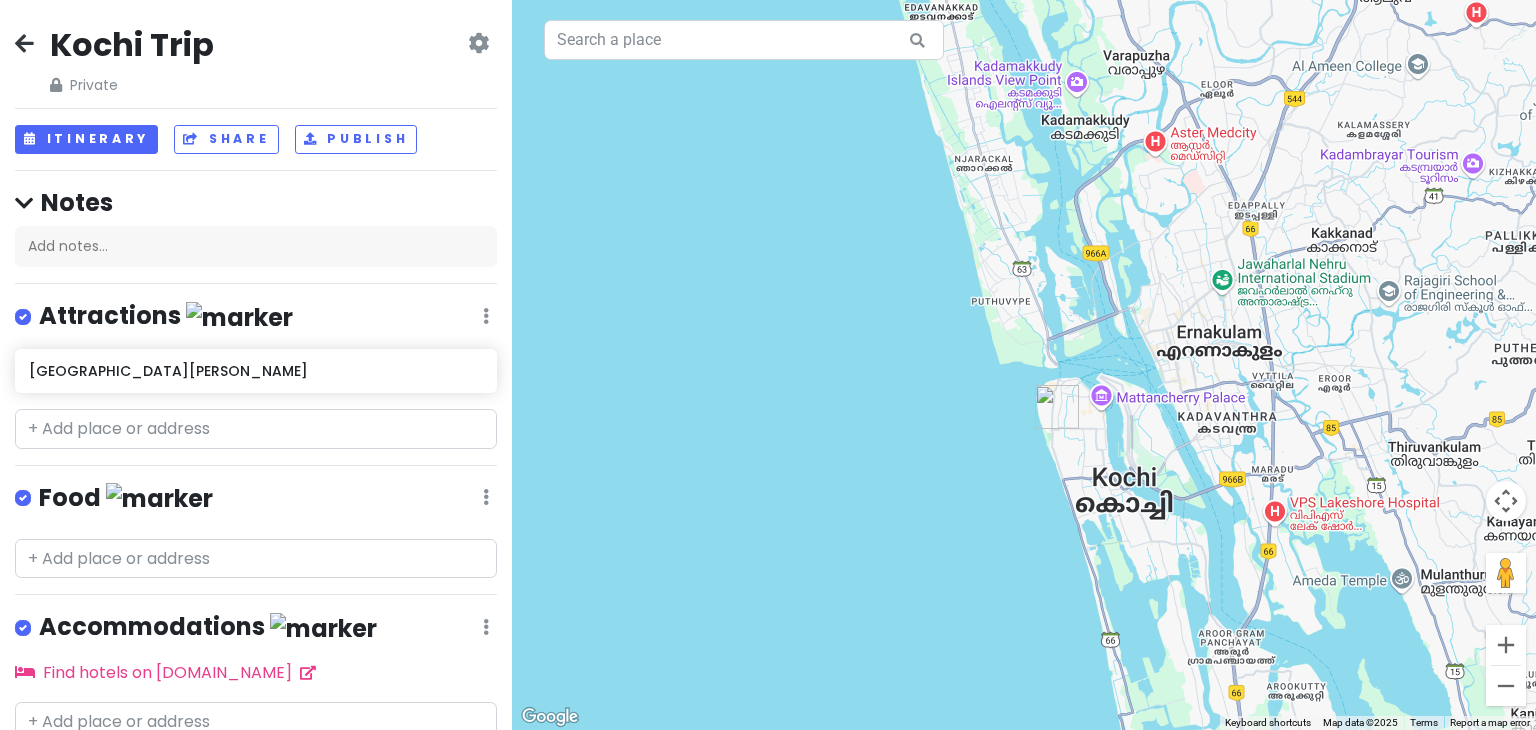 click at bounding box center [1024, 365] 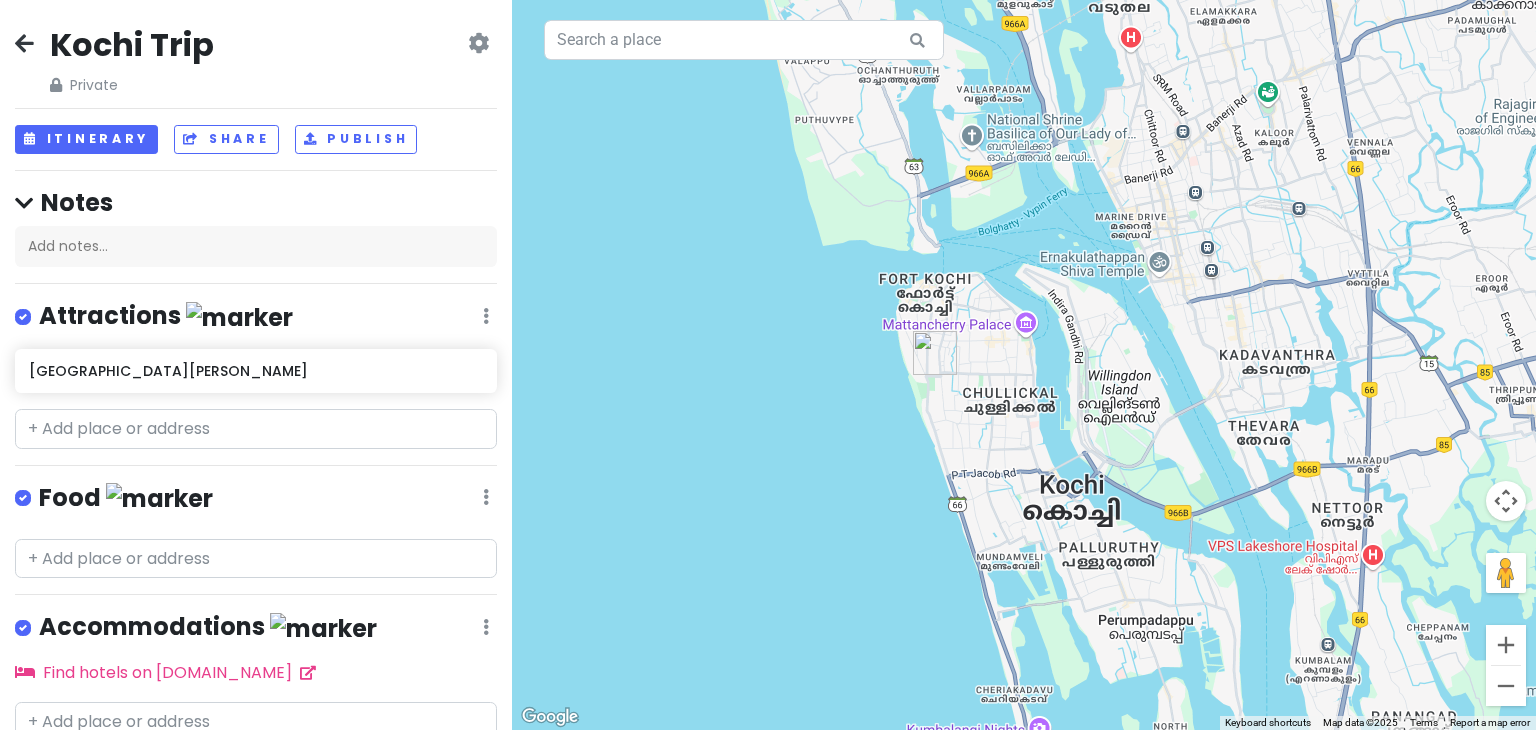 drag, startPoint x: 1075, startPoint y: 361, endPoint x: 1044, endPoint y: 227, distance: 137.53908 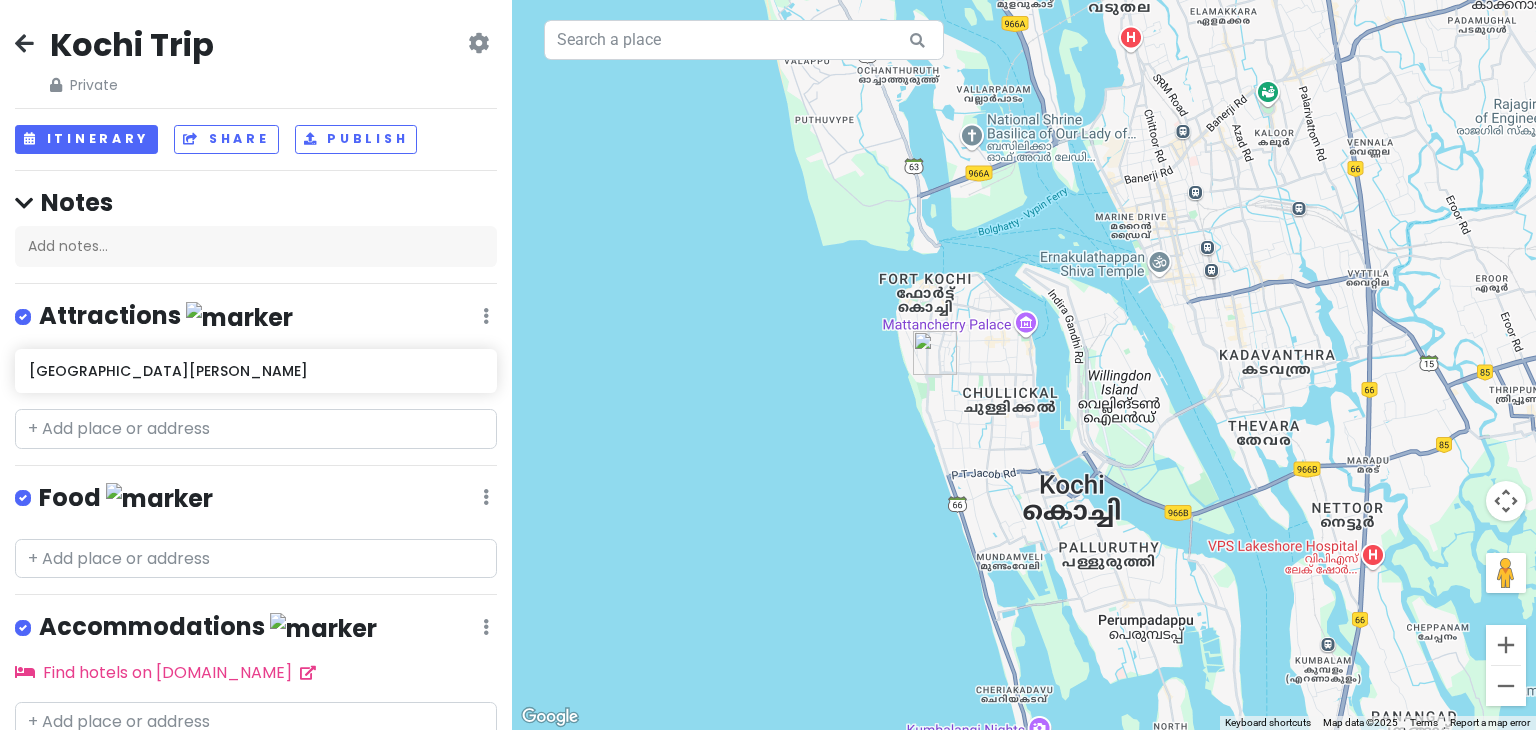 click at bounding box center [1024, 365] 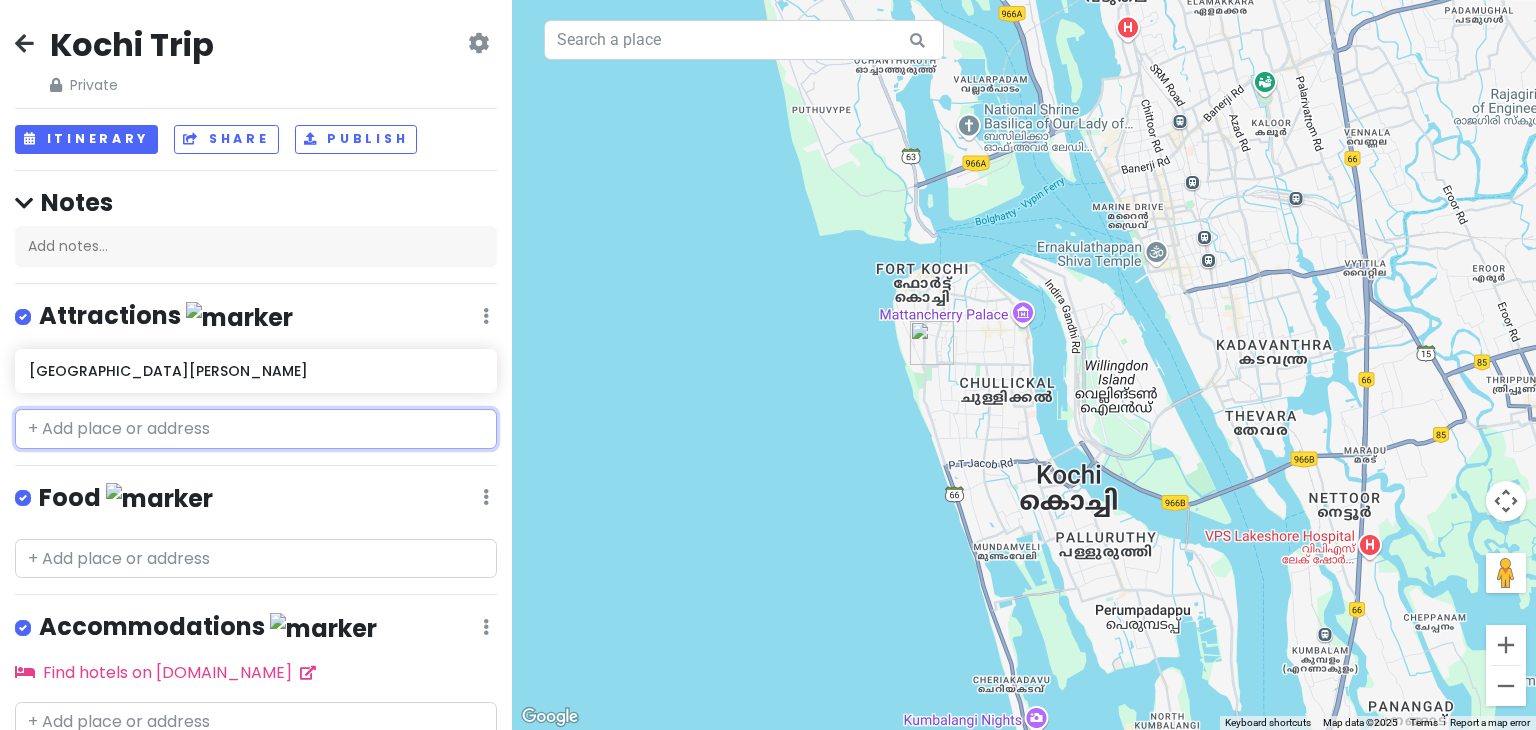 click at bounding box center (256, 429) 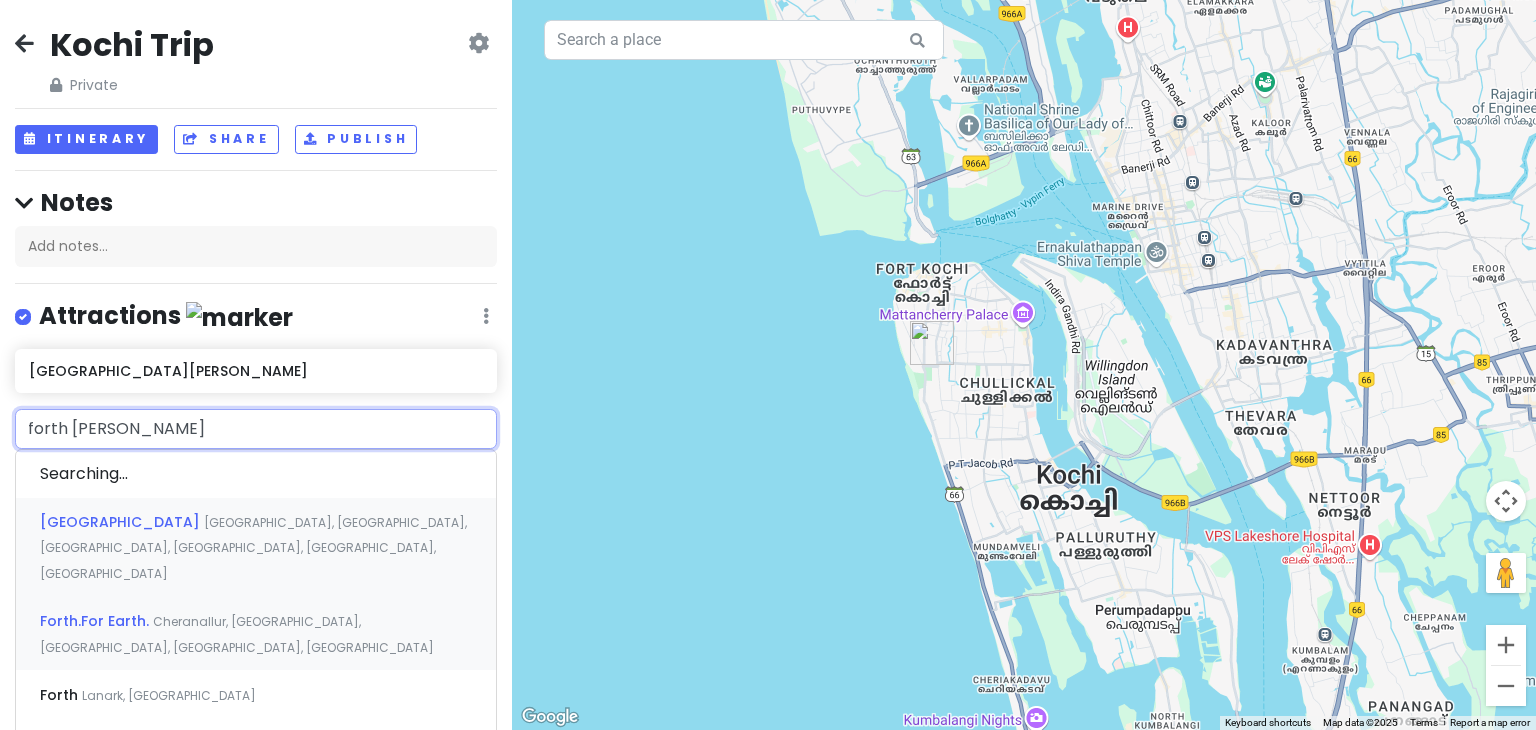 type on "forth kochi" 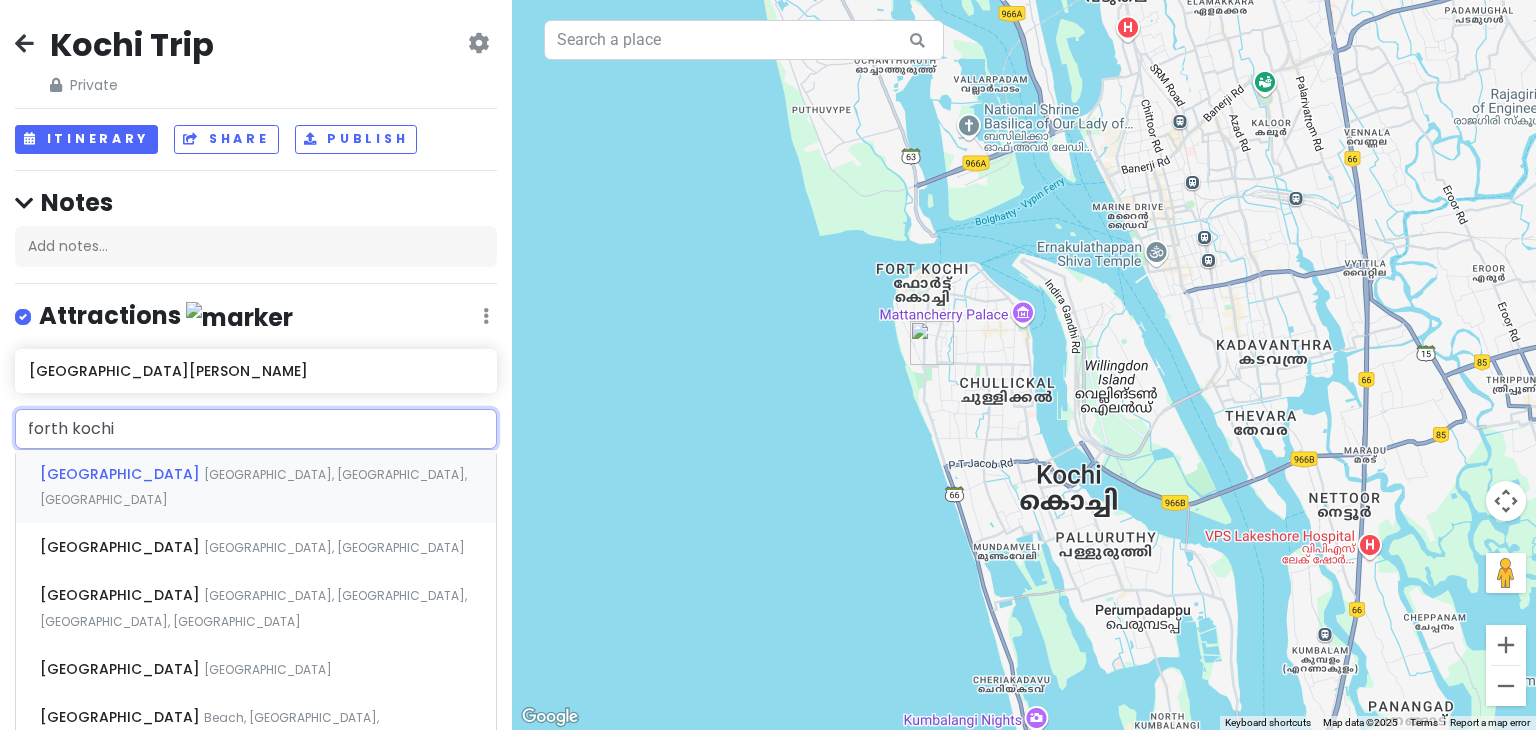 click on "[GEOGRAPHIC_DATA], [GEOGRAPHIC_DATA], [GEOGRAPHIC_DATA]" at bounding box center [253, 487] 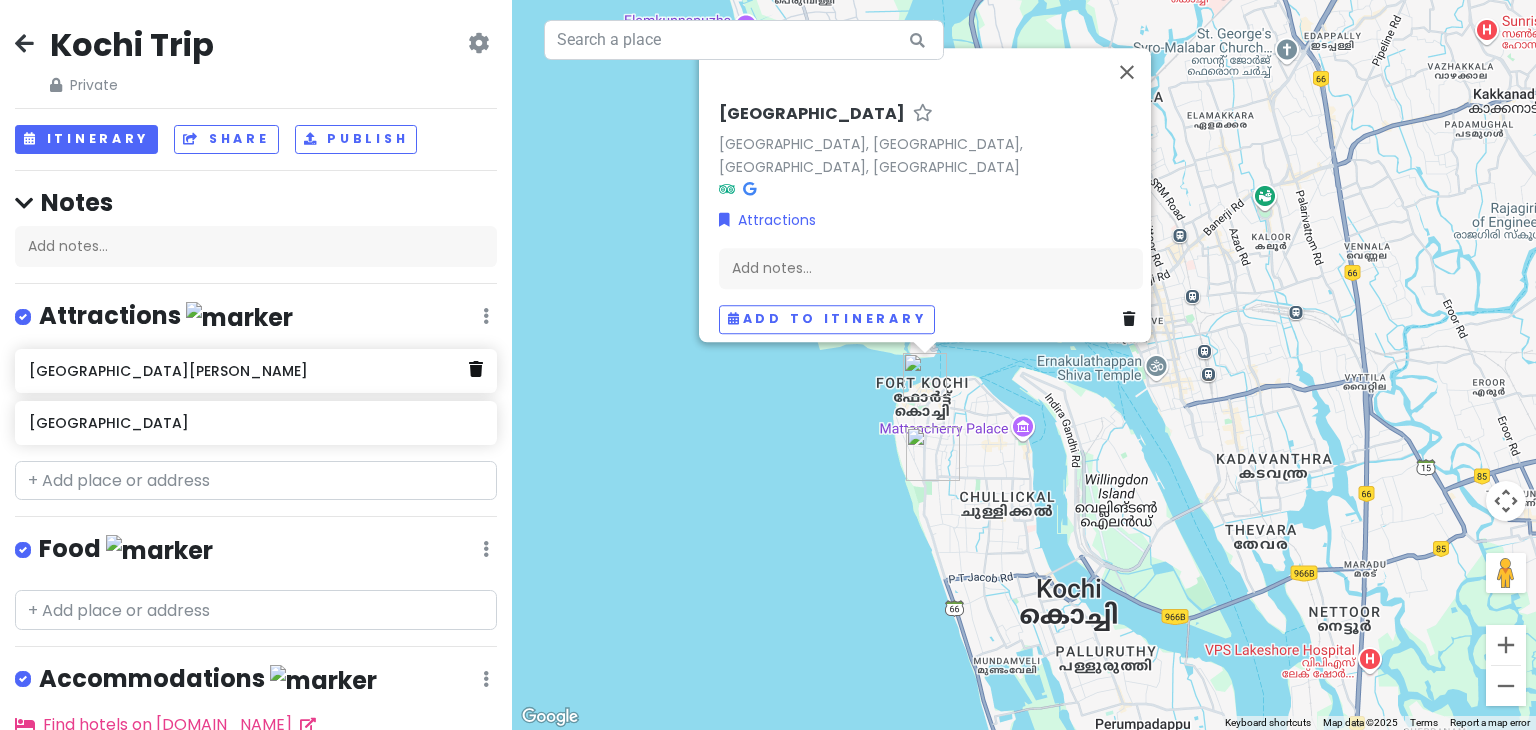click 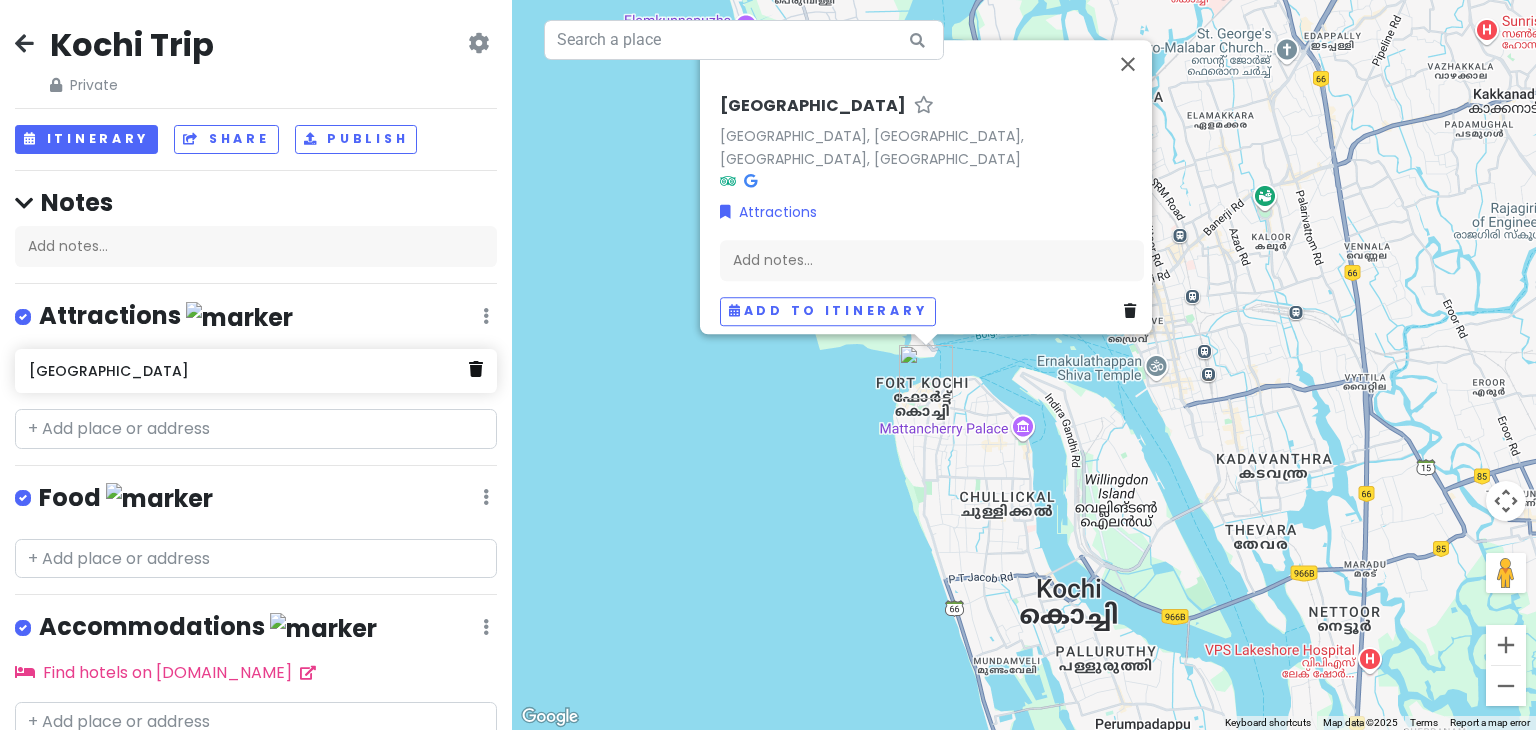 click at bounding box center (476, 369) 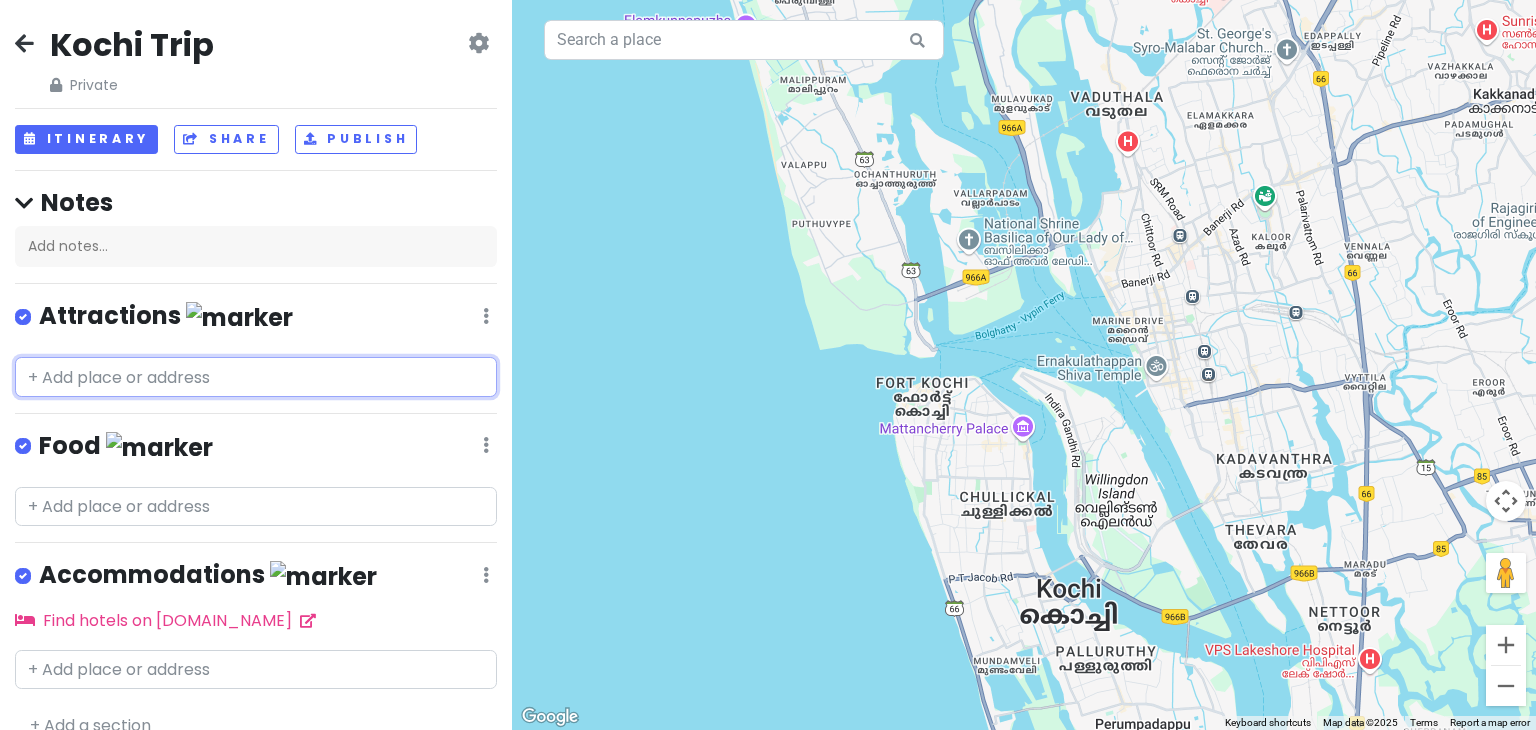 paste on "- [DEMOGRAPHIC_DATA] Town & Paradesi [DEMOGRAPHIC_DATA]" 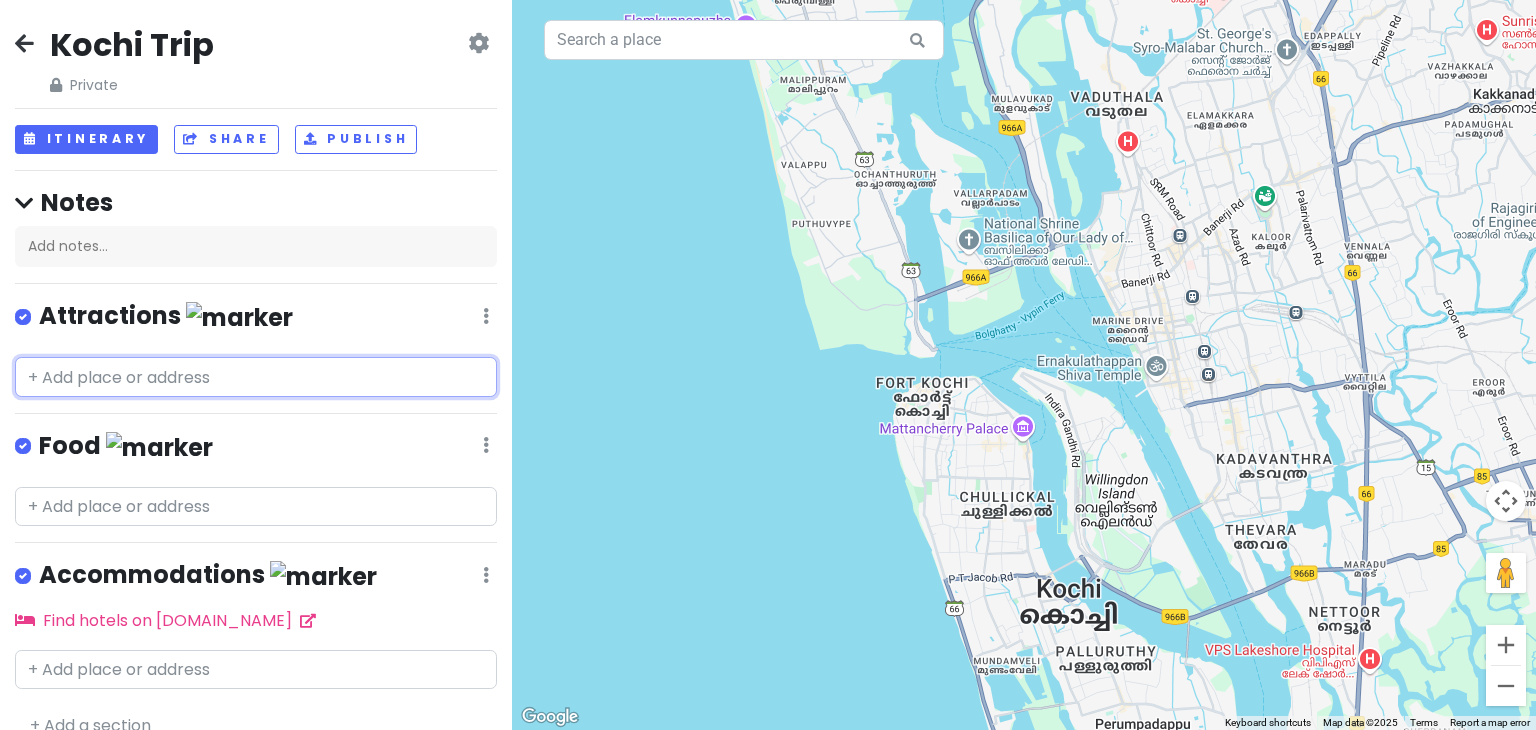 type on "- [DEMOGRAPHIC_DATA] Town & Paradesi [DEMOGRAPHIC_DATA]" 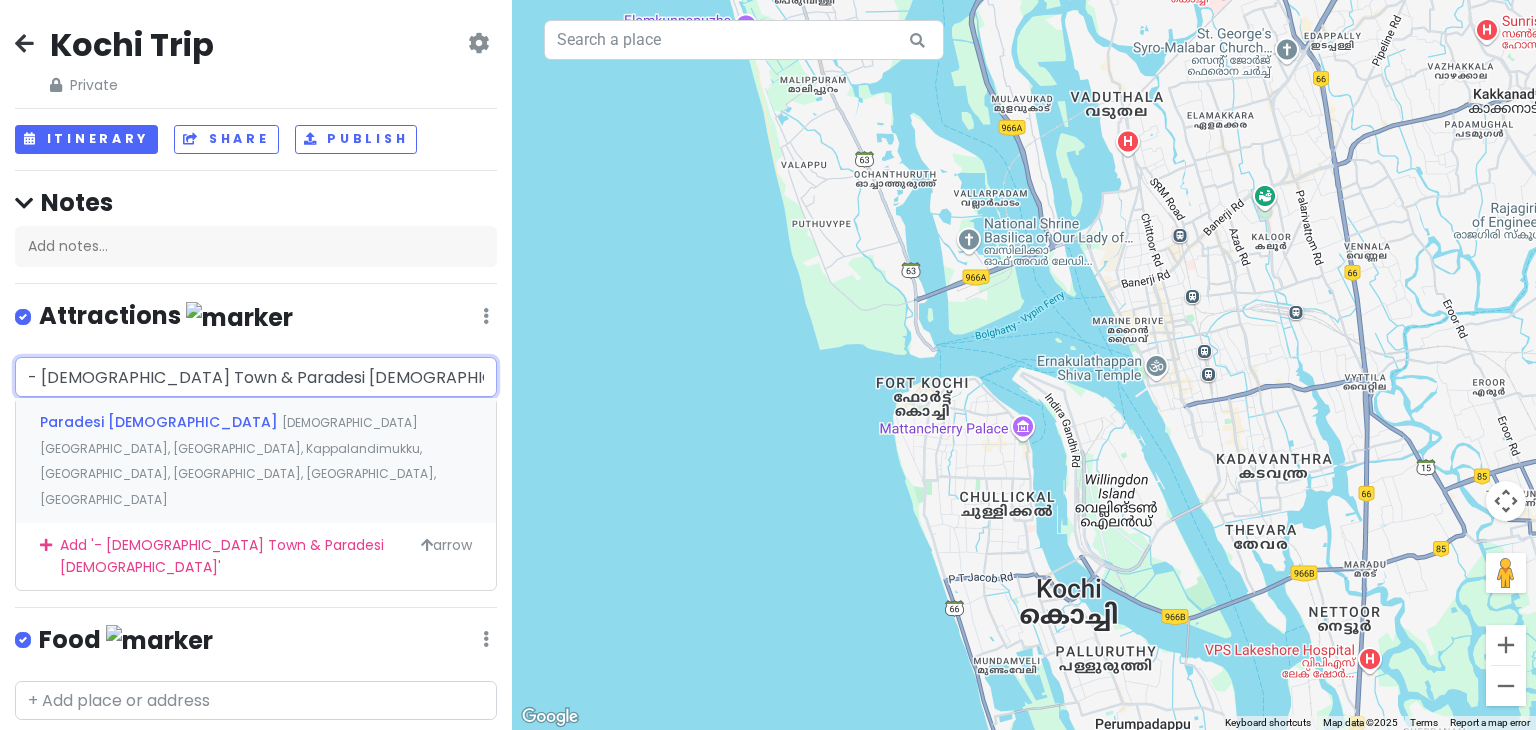 click on "[DEMOGRAPHIC_DATA][GEOGRAPHIC_DATA], [GEOGRAPHIC_DATA], Kappalandimukku, [GEOGRAPHIC_DATA], [GEOGRAPHIC_DATA], [GEOGRAPHIC_DATA], [GEOGRAPHIC_DATA]" at bounding box center [238, 461] 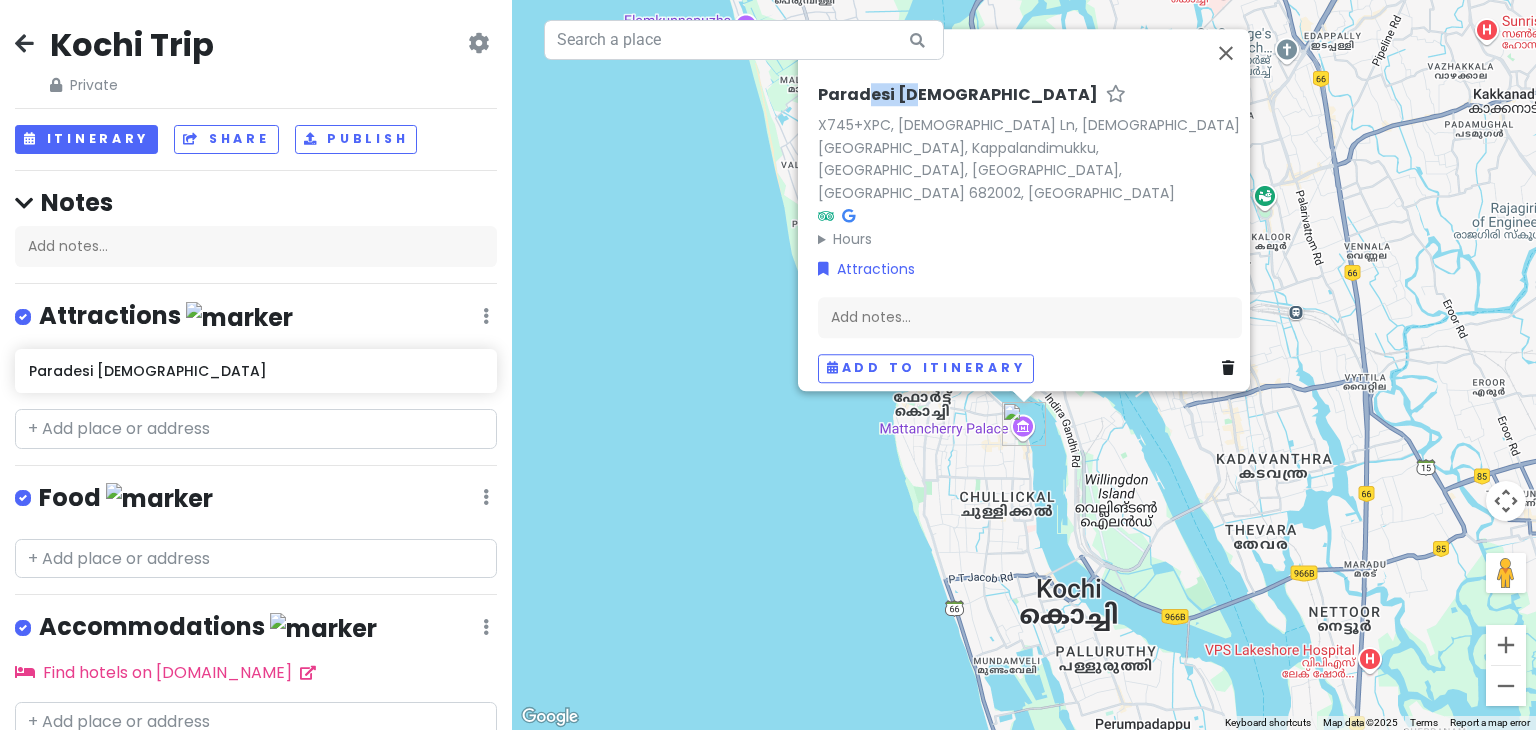 drag, startPoint x: 856, startPoint y: 131, endPoint x: 904, endPoint y: 134, distance: 48.09366 